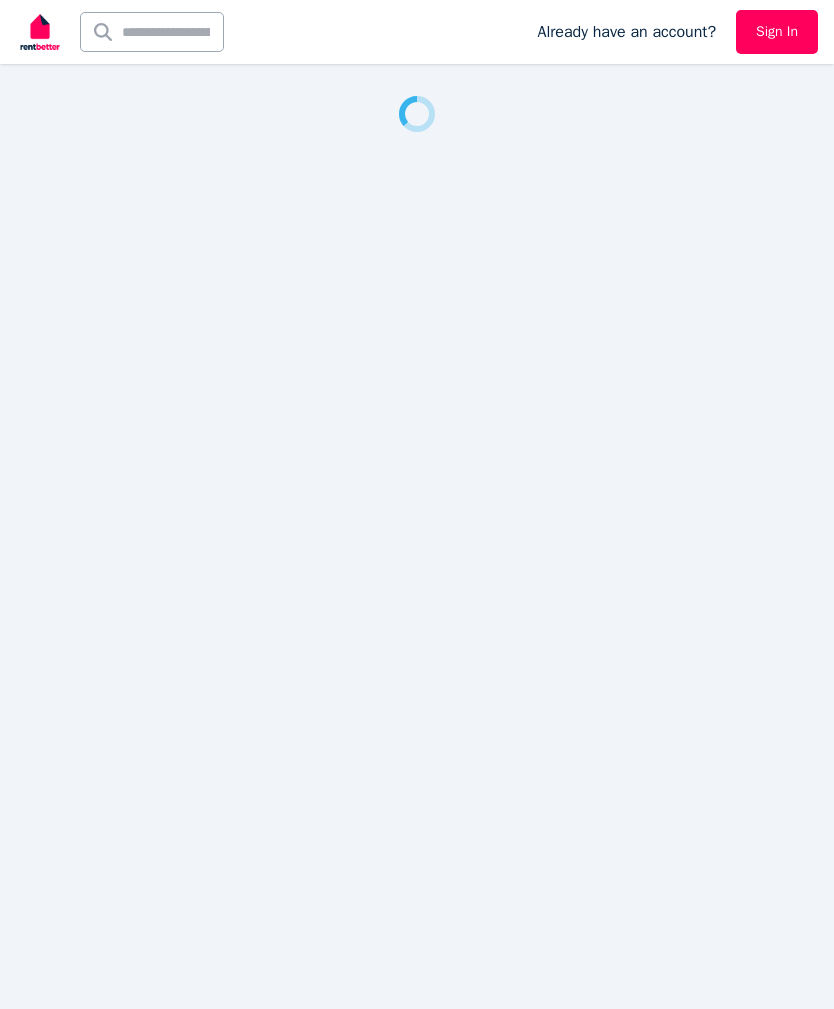 scroll, scrollTop: 0, scrollLeft: 0, axis: both 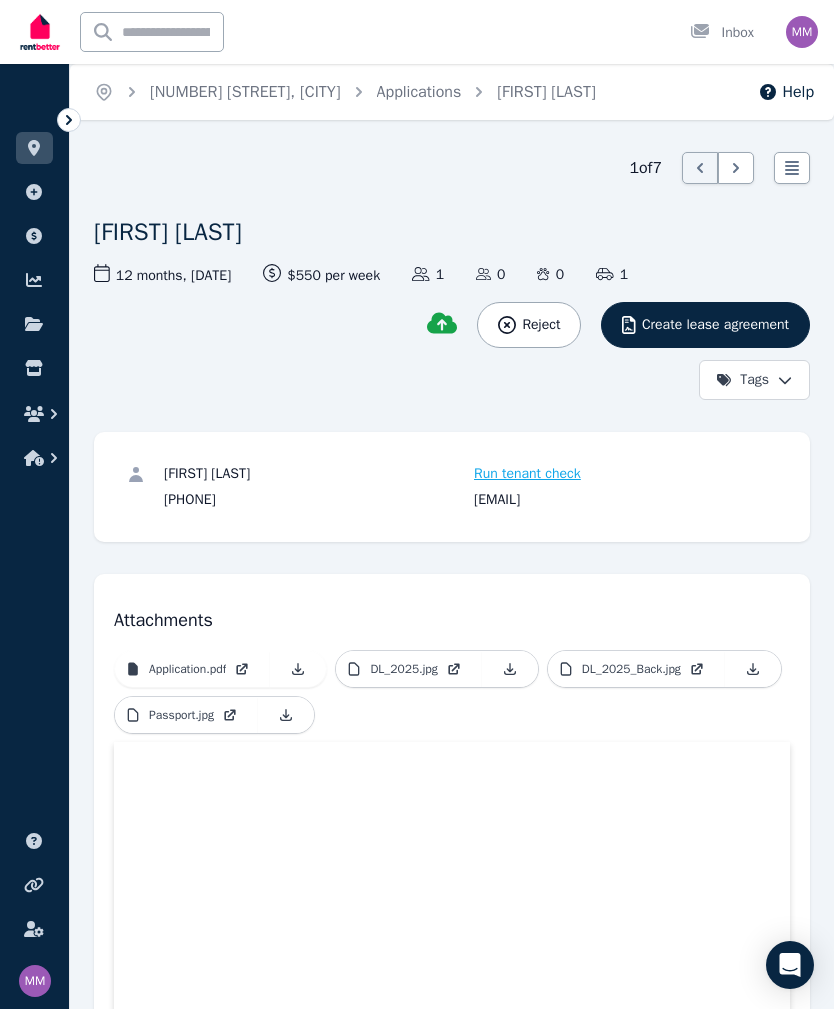 click 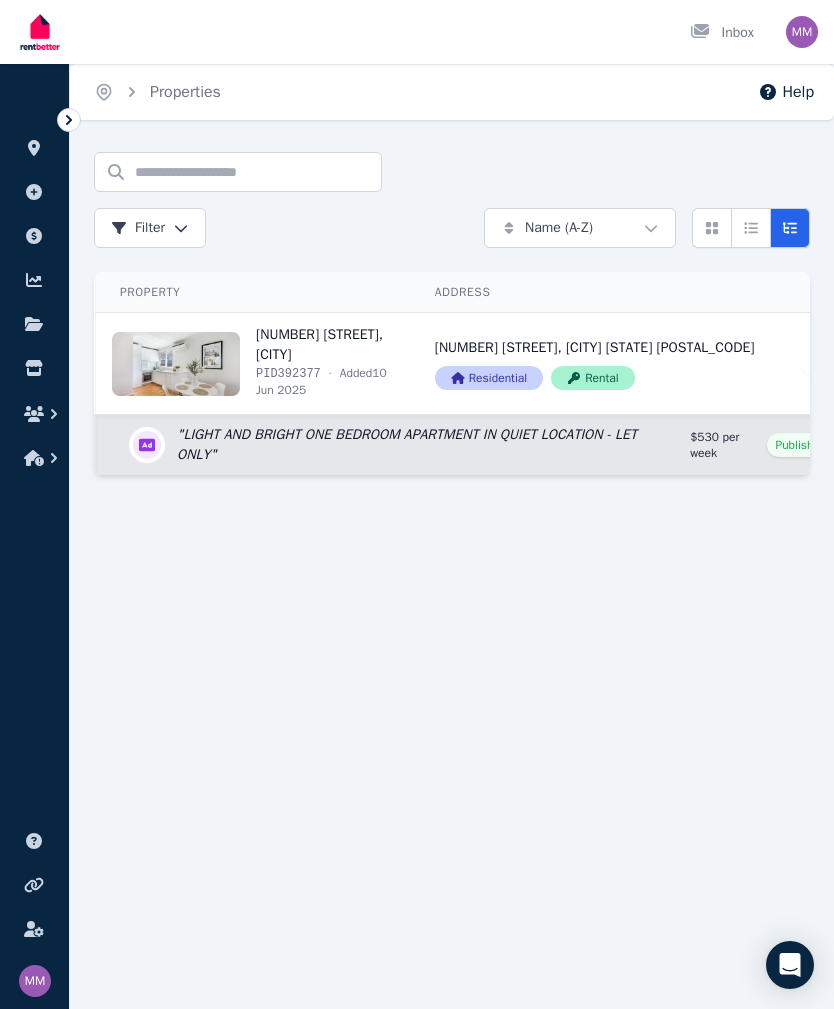 click on "View property details" at bounding box center (253, 363) 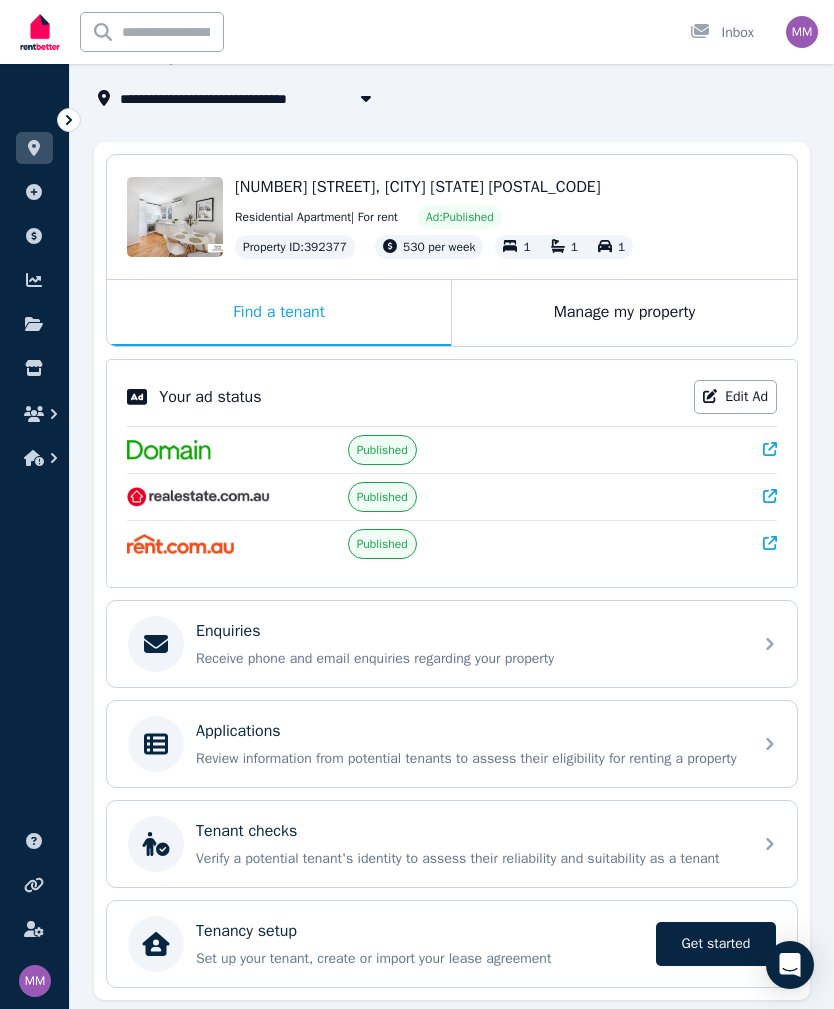scroll, scrollTop: 147, scrollLeft: 0, axis: vertical 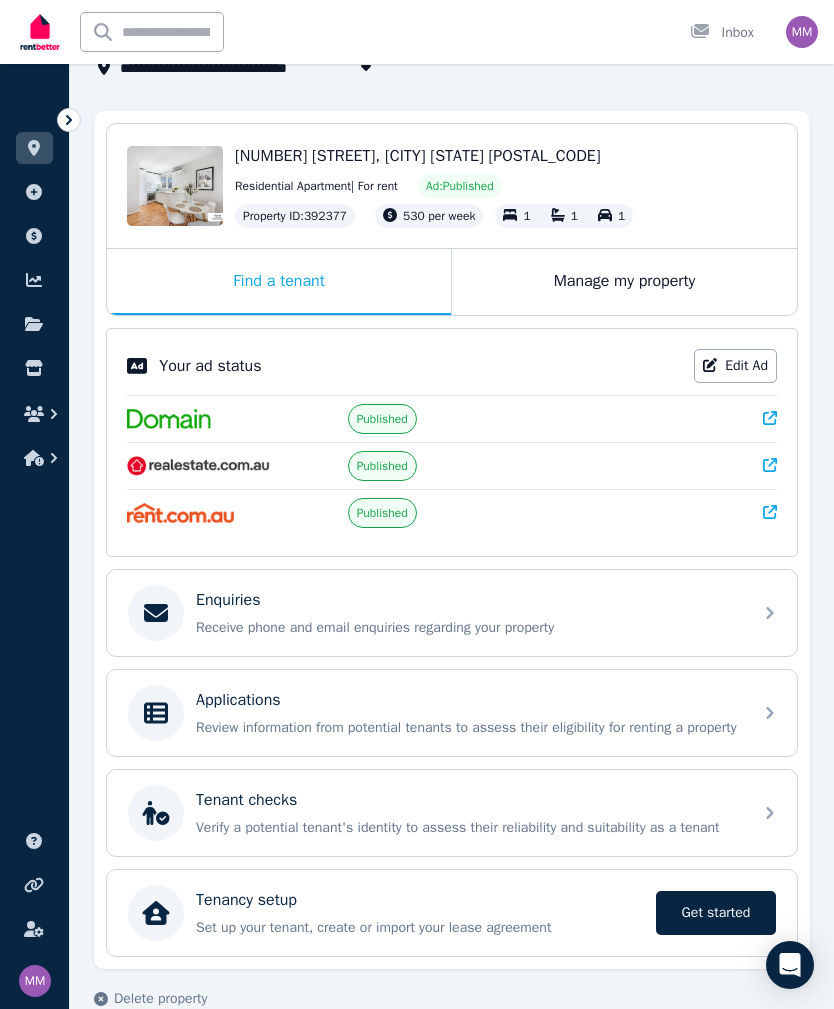 click on "Enquiries Receive phone and email enquiries regarding your property" at bounding box center [452, 613] 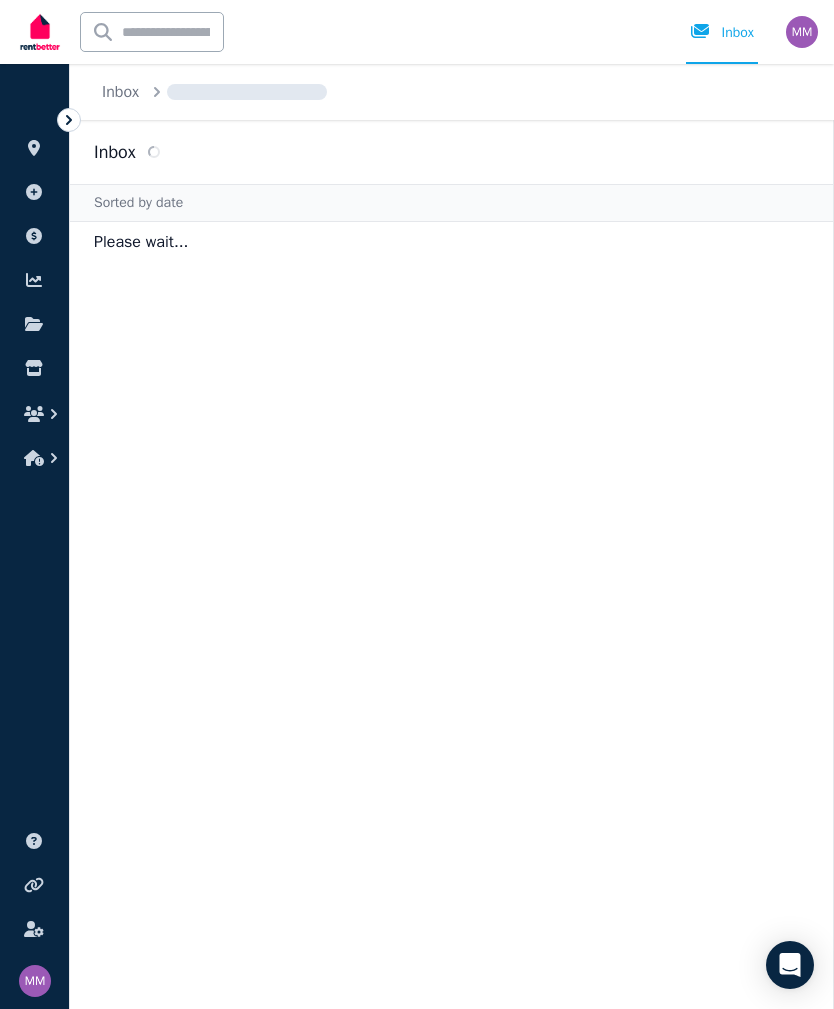 scroll, scrollTop: 0, scrollLeft: 0, axis: both 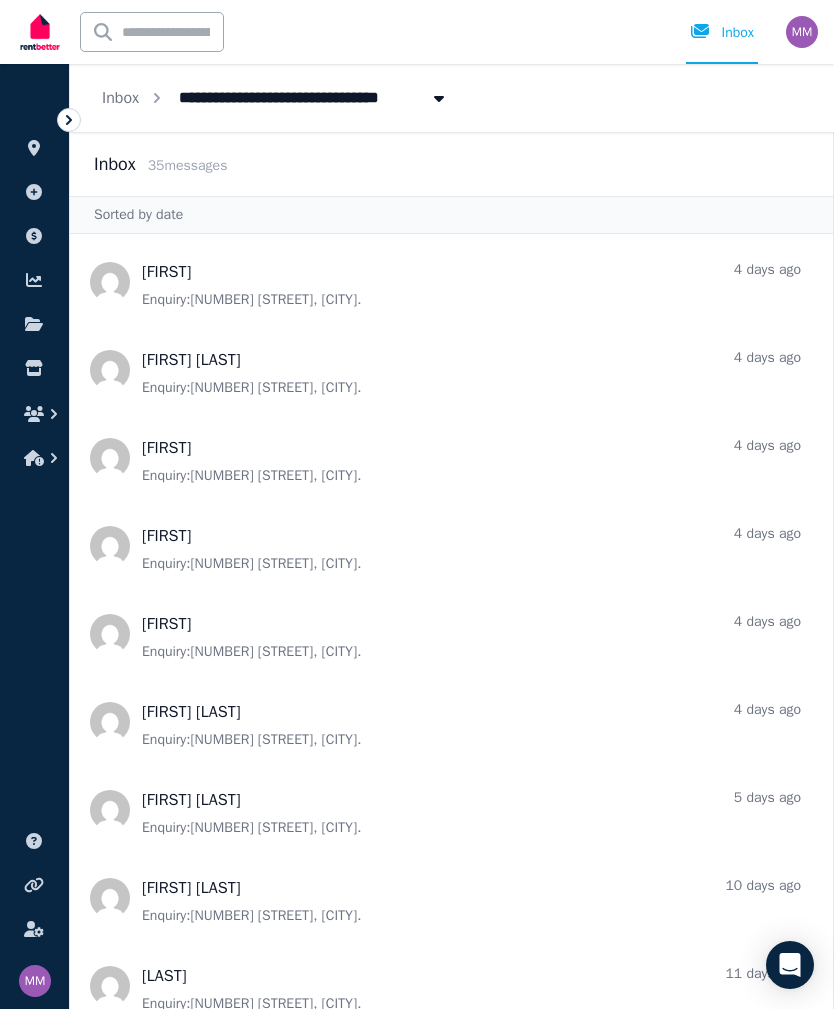 click 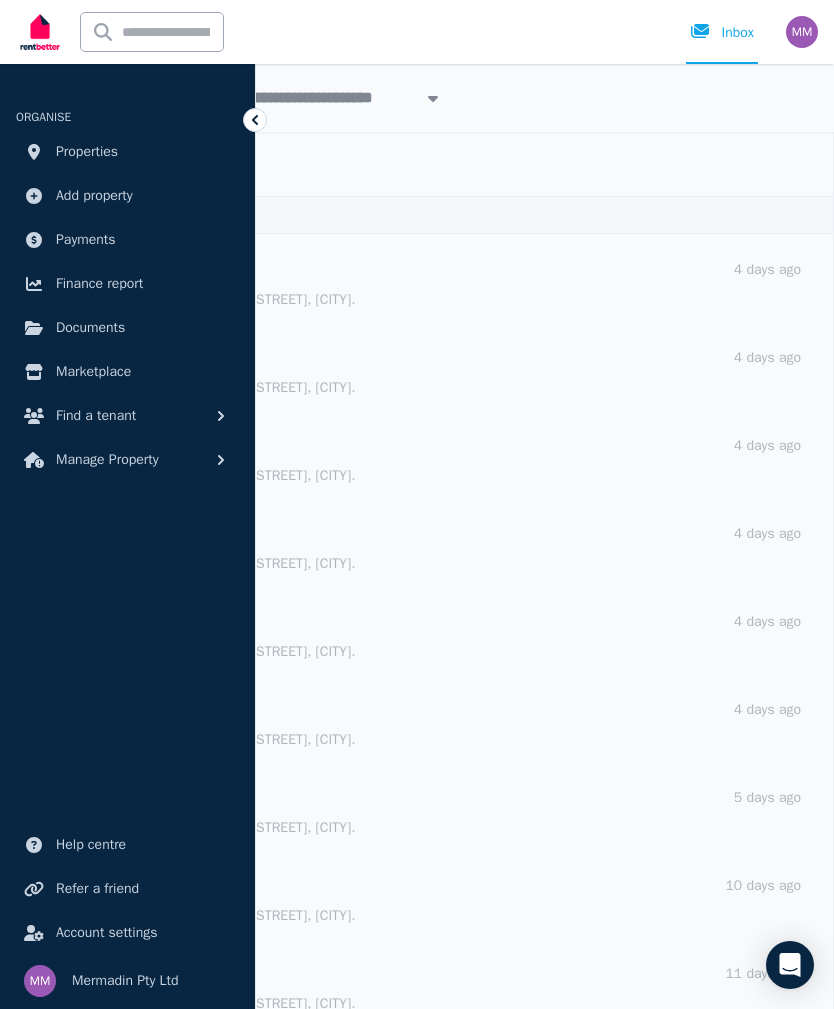 click on "Find a tenant" at bounding box center (127, 416) 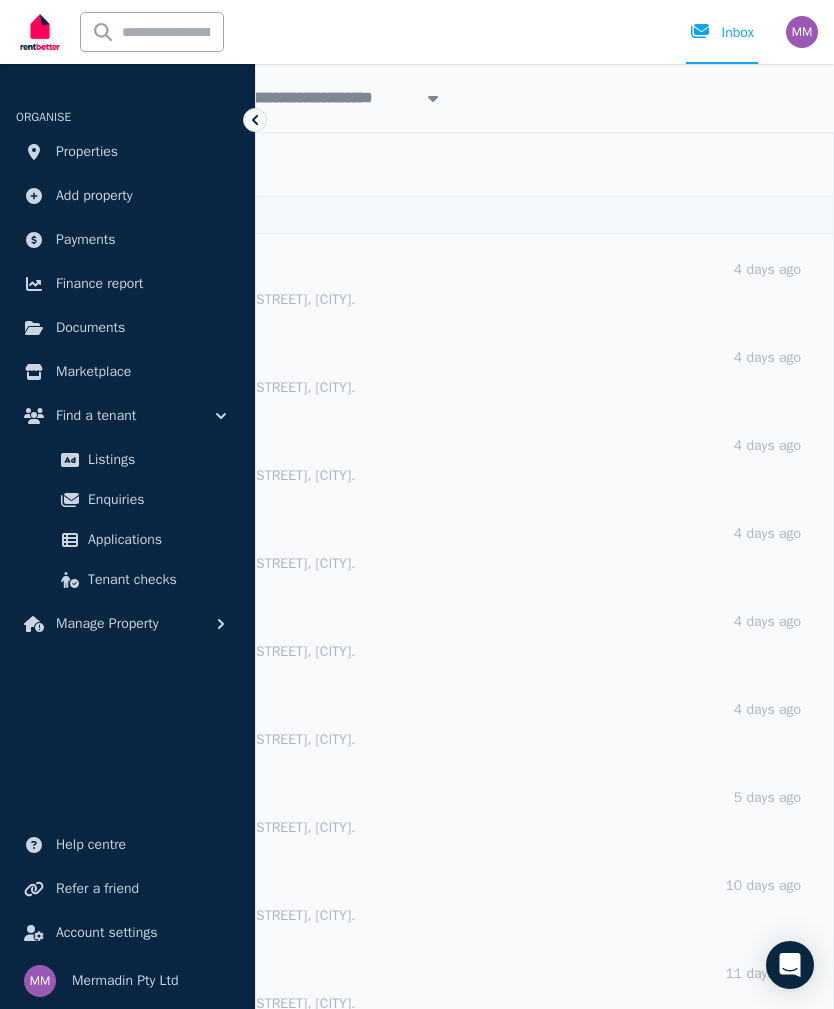 click on "Listings" at bounding box center [155, 460] 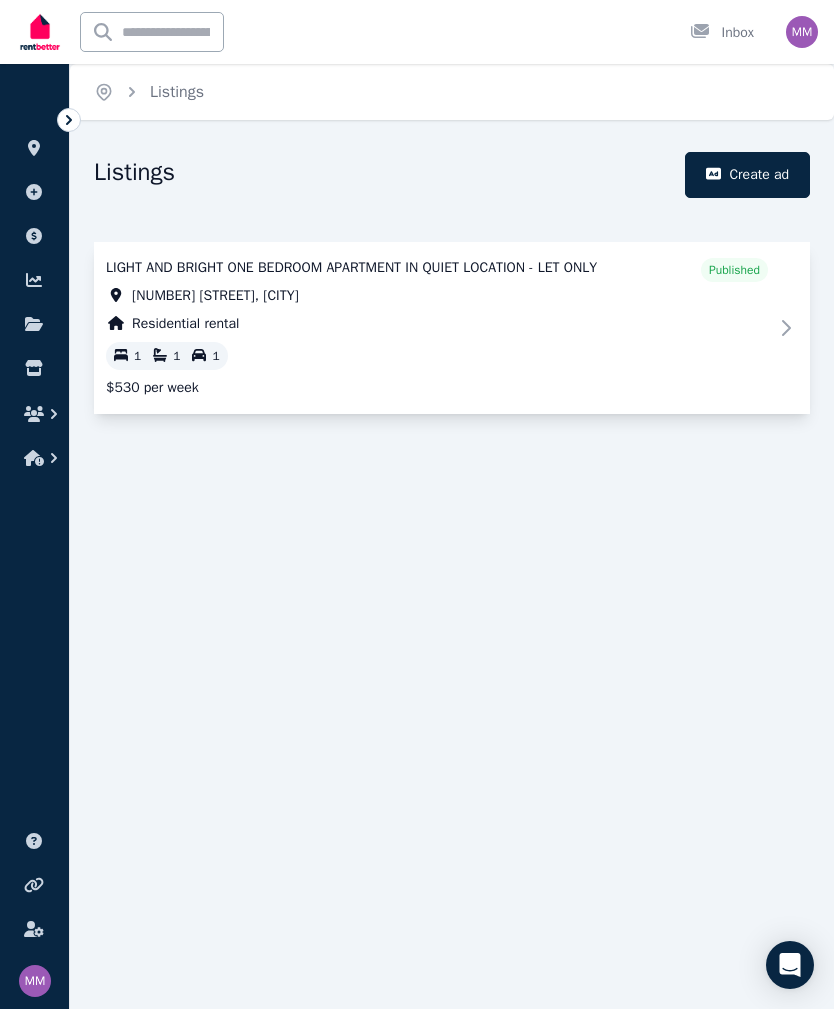 click 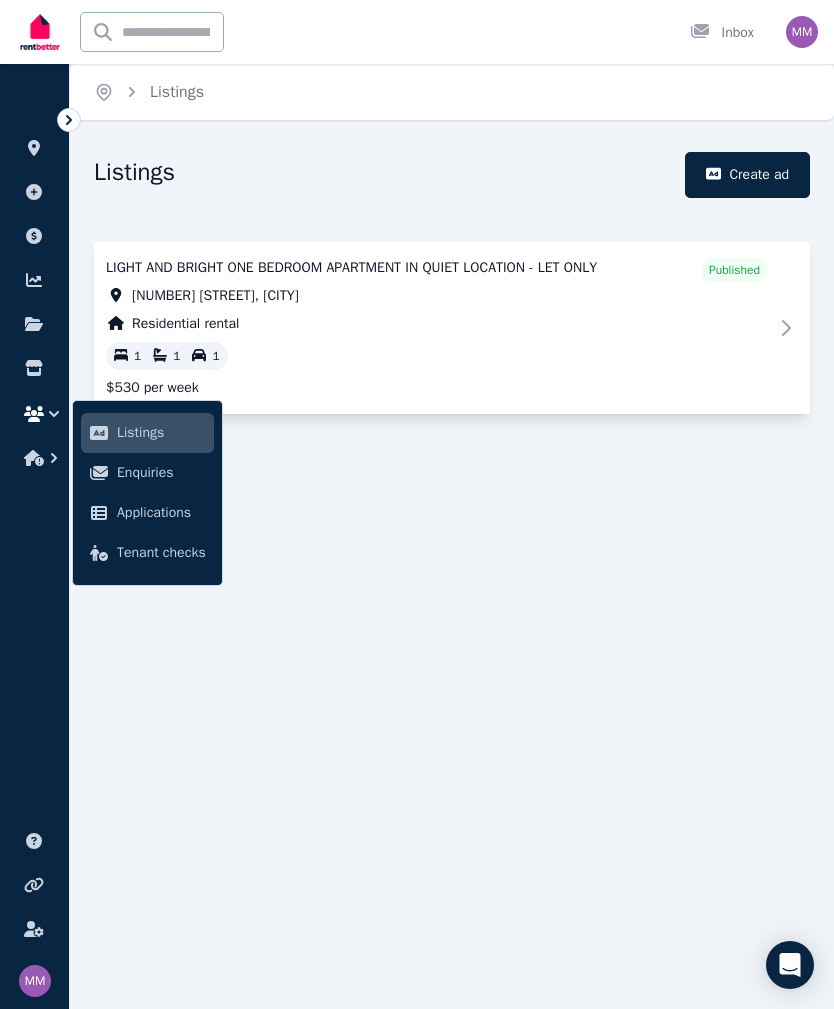 click on "Enquiries" at bounding box center (161, 473) 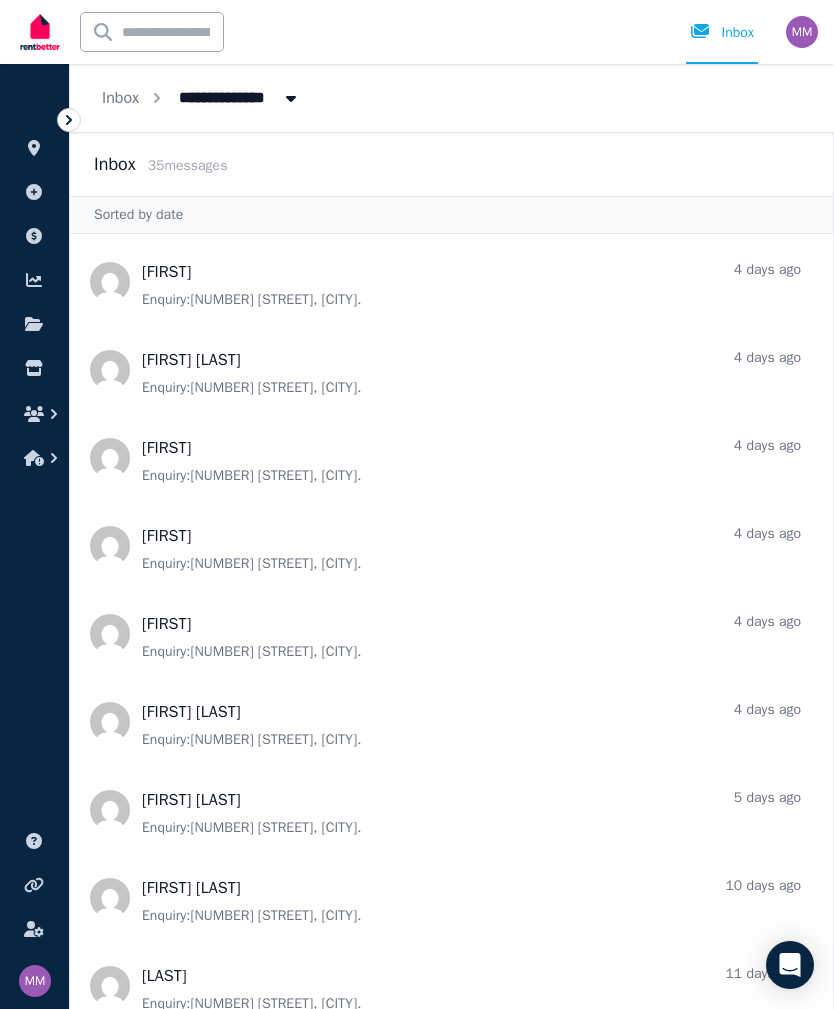 click 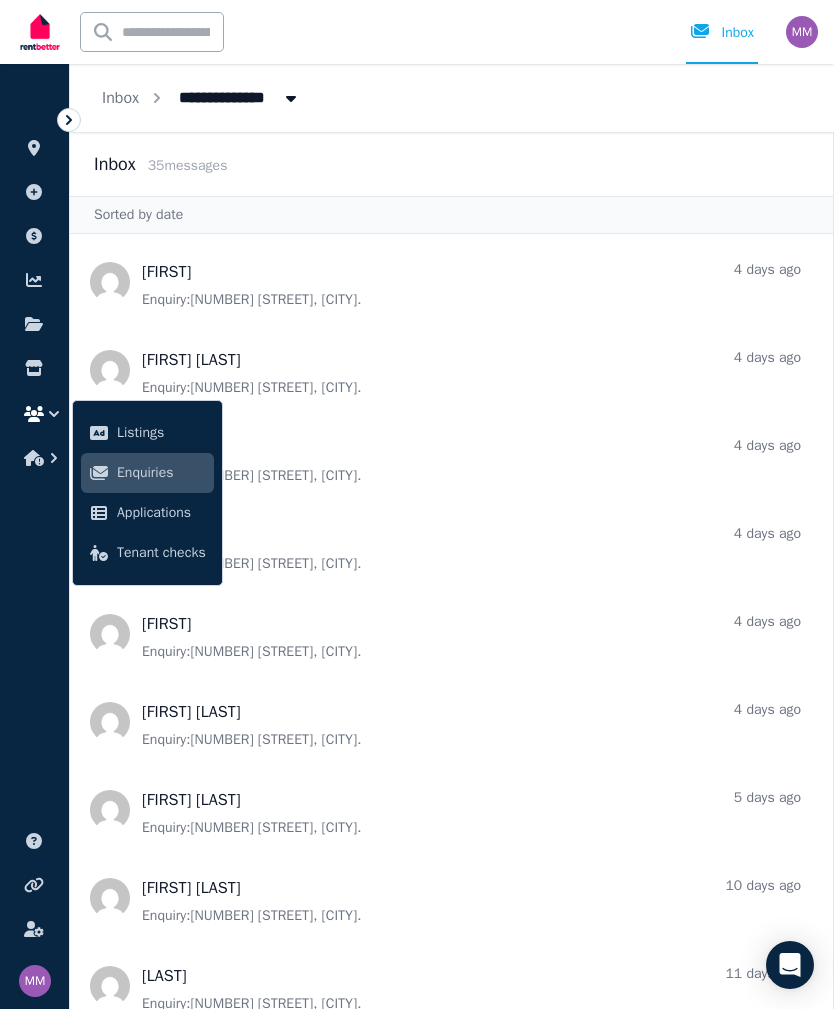 click on "Applications" at bounding box center [161, 513] 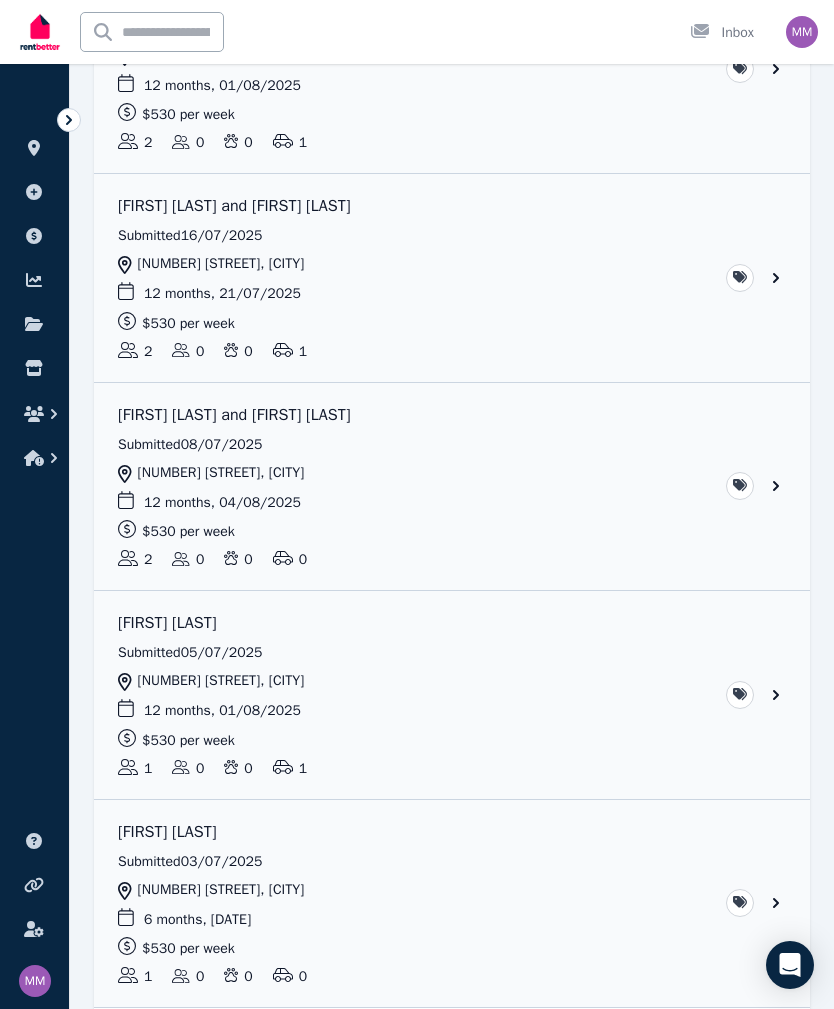 scroll, scrollTop: 586, scrollLeft: 0, axis: vertical 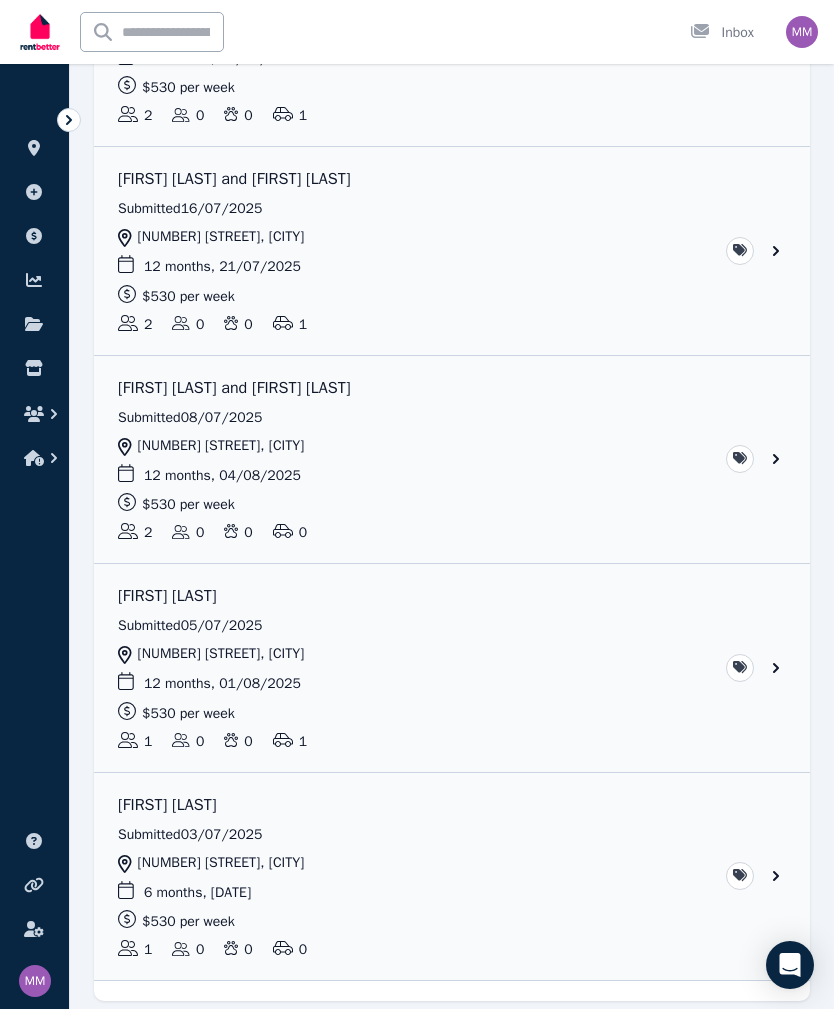 click at bounding box center [34, 414] 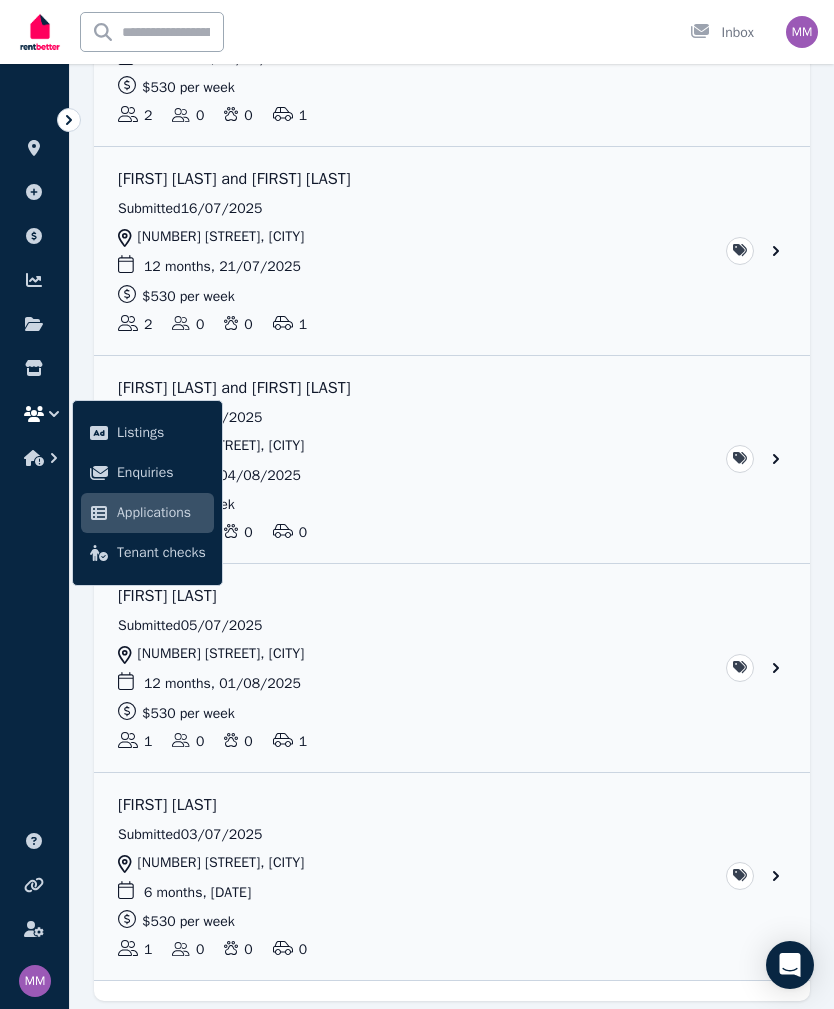 click on "Tenant checks" at bounding box center (161, 553) 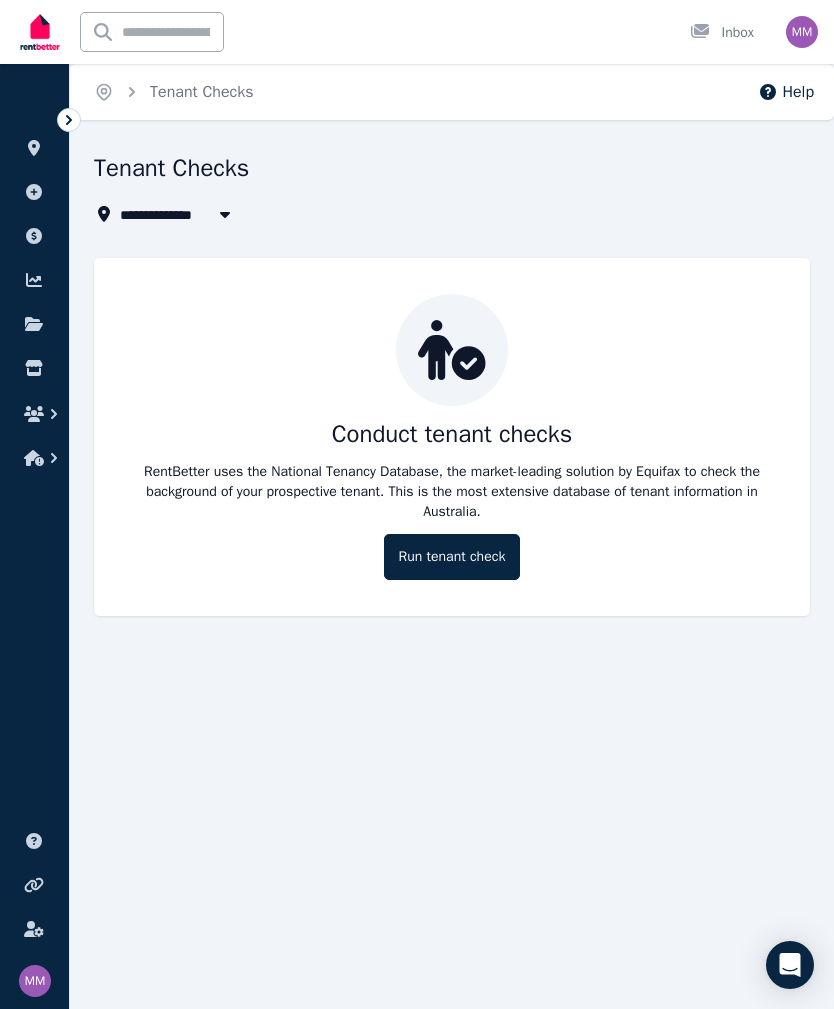 click 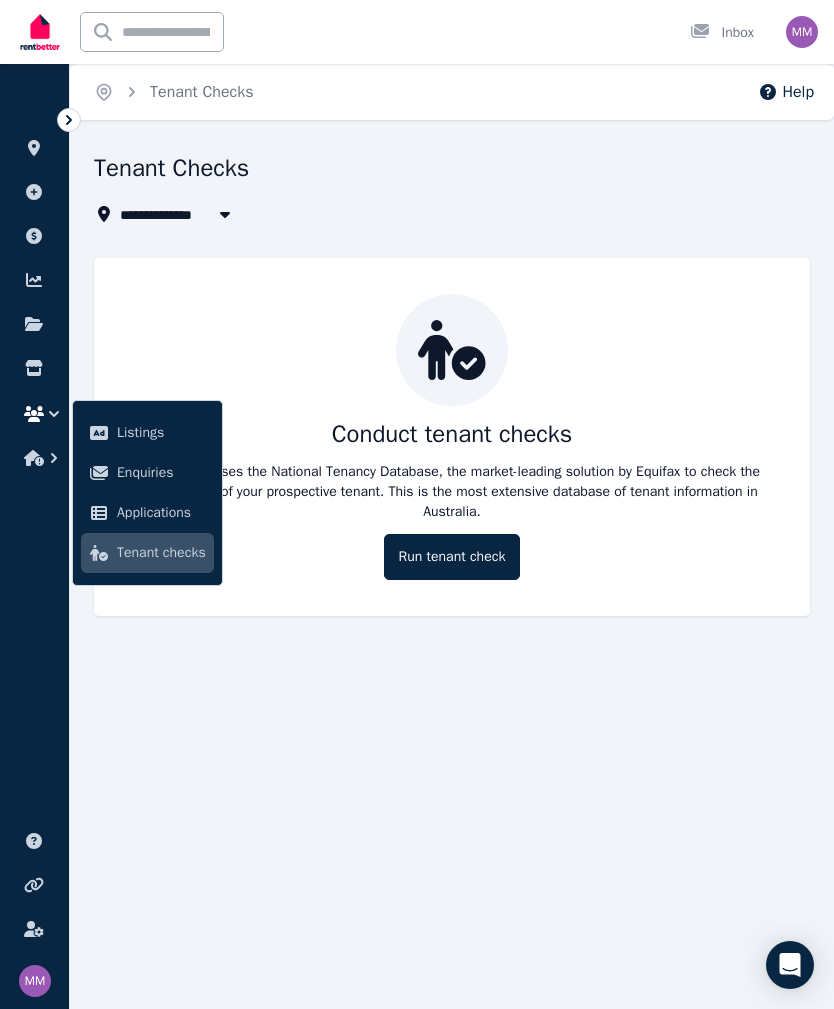 click at bounding box center (34, 368) 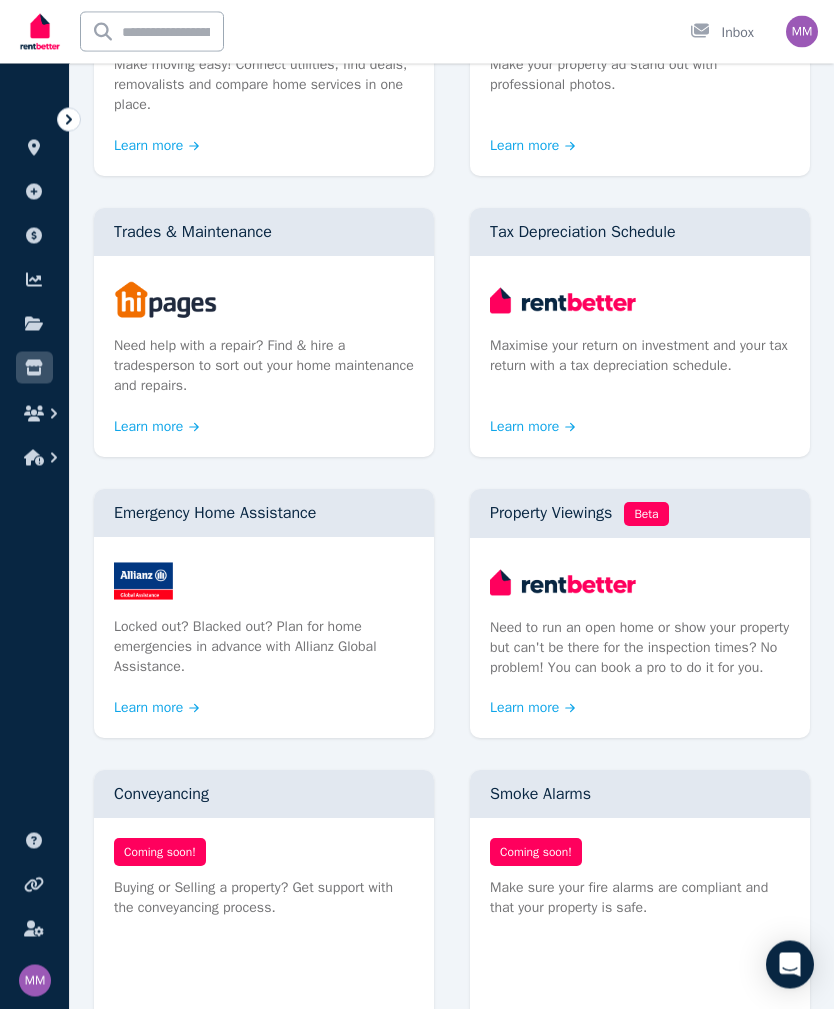 scroll, scrollTop: 966, scrollLeft: 0, axis: vertical 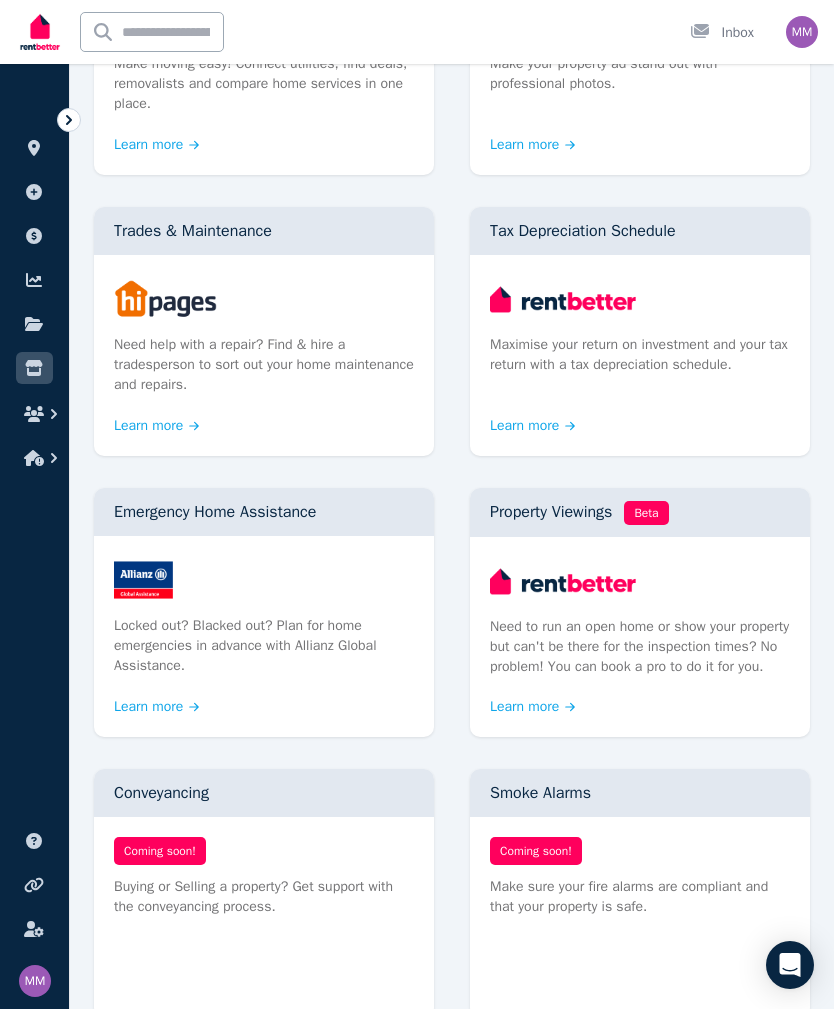 click 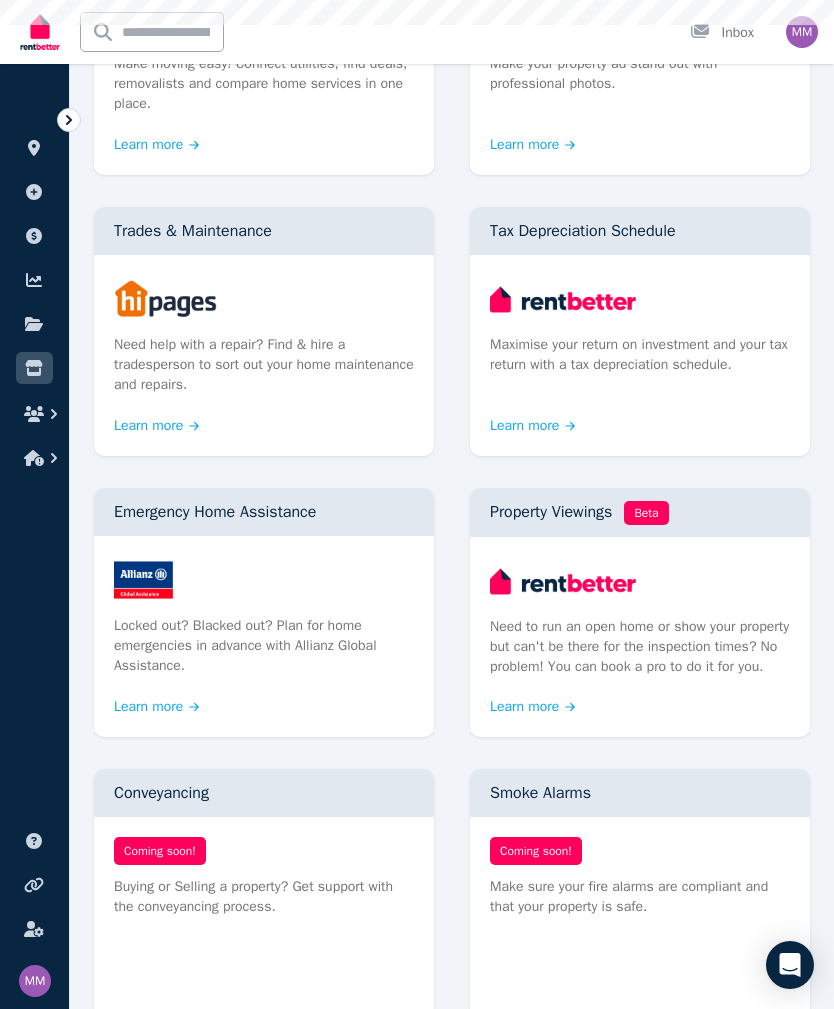 scroll, scrollTop: 0, scrollLeft: 0, axis: both 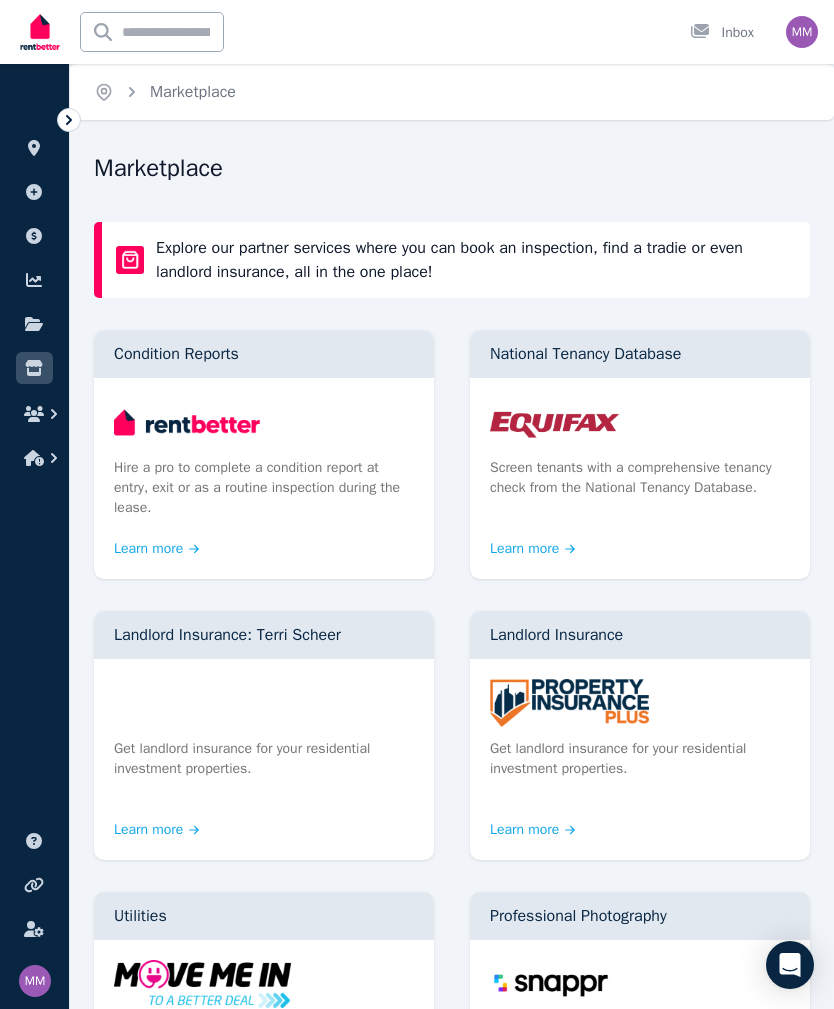 click 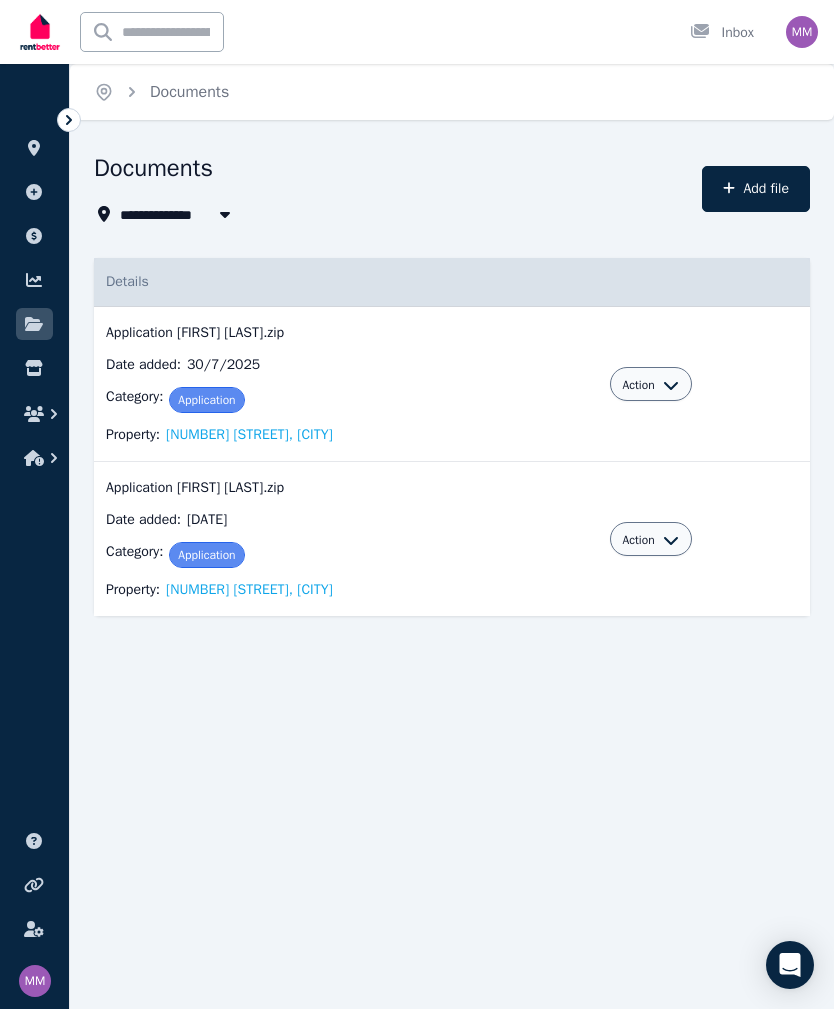 scroll, scrollTop: 0, scrollLeft: 0, axis: both 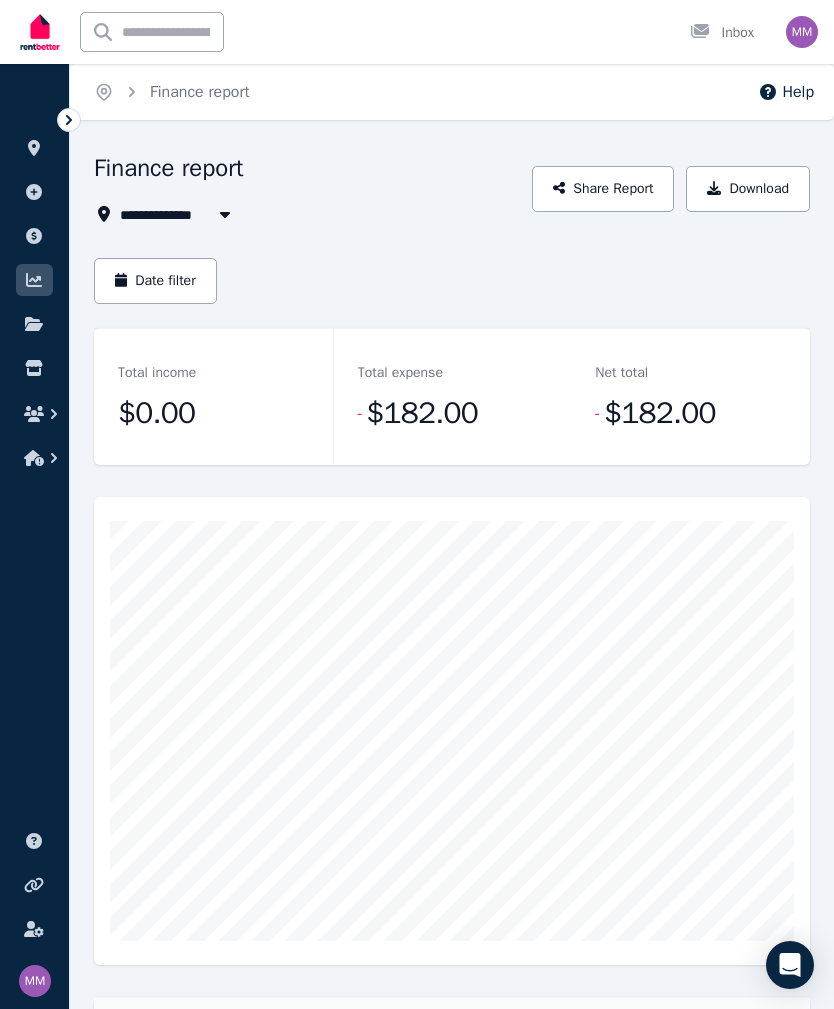 click at bounding box center (34, 236) 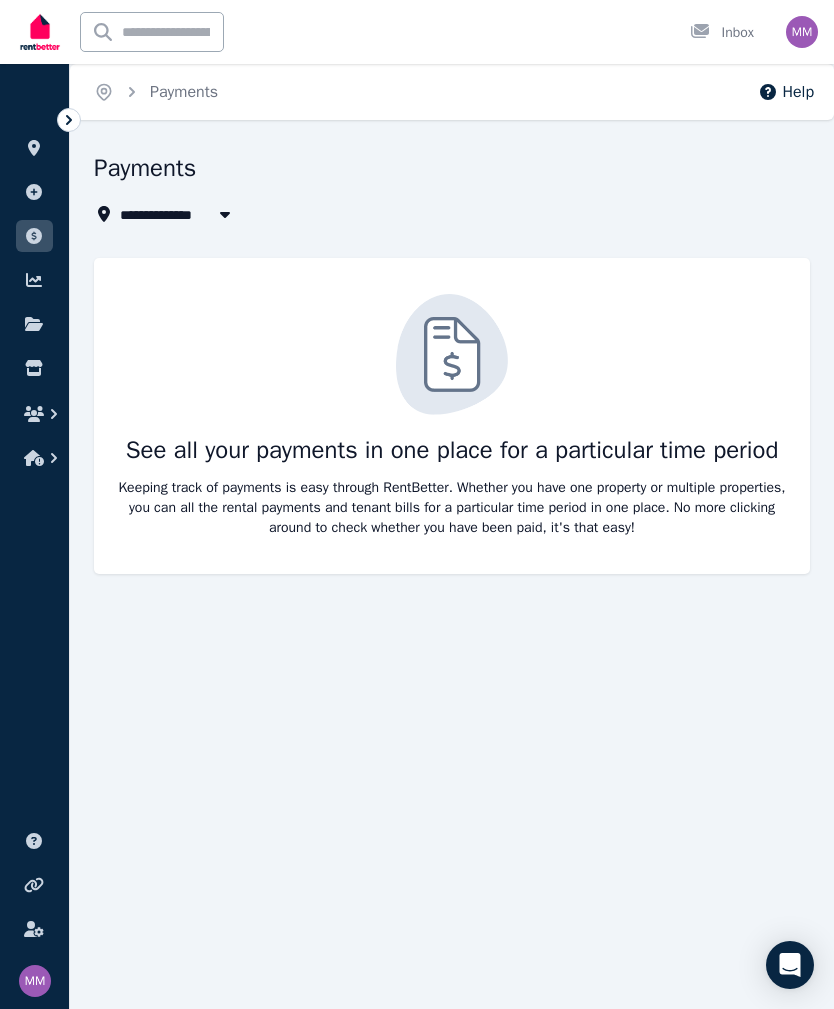 click 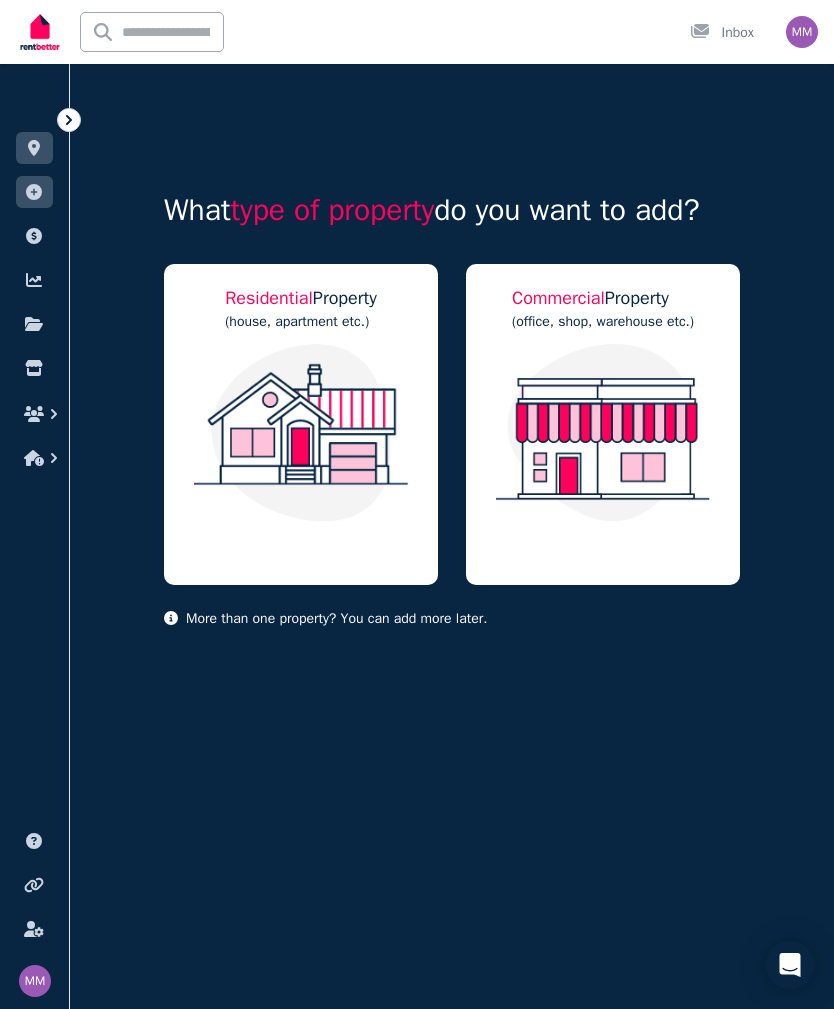 click 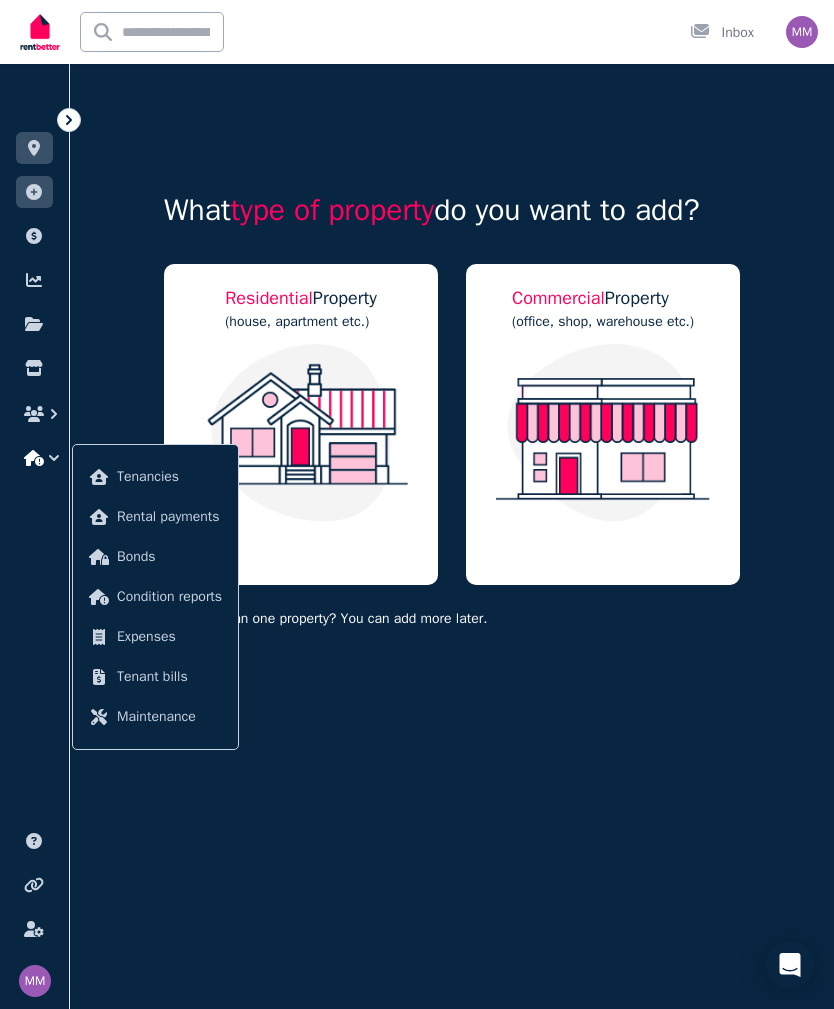 click 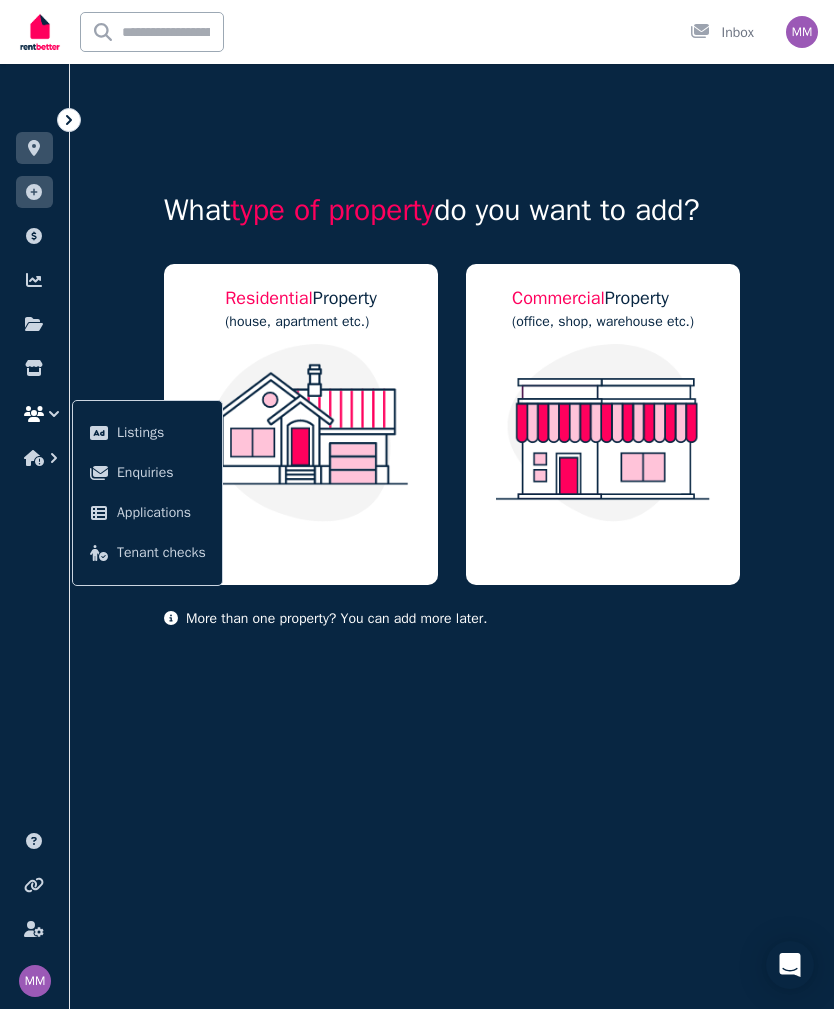 click on "Listings" at bounding box center [161, 433] 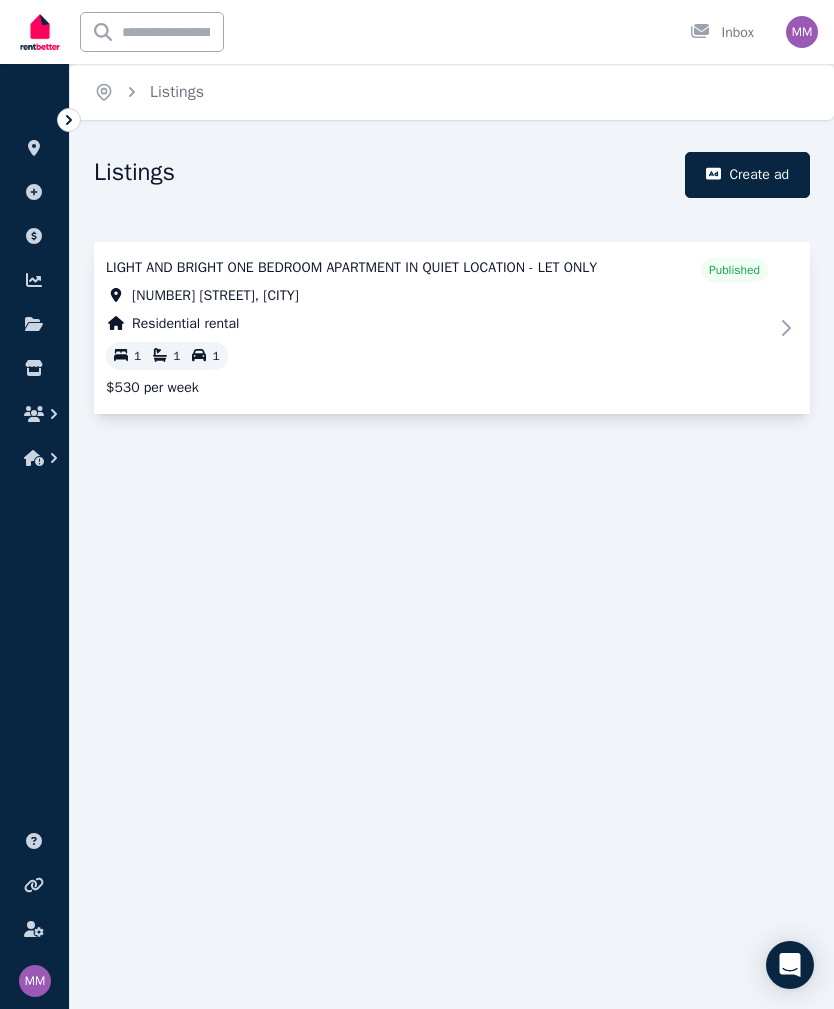 click on "[NUMBER] [STREET], [CITY]" at bounding box center (215, 296) 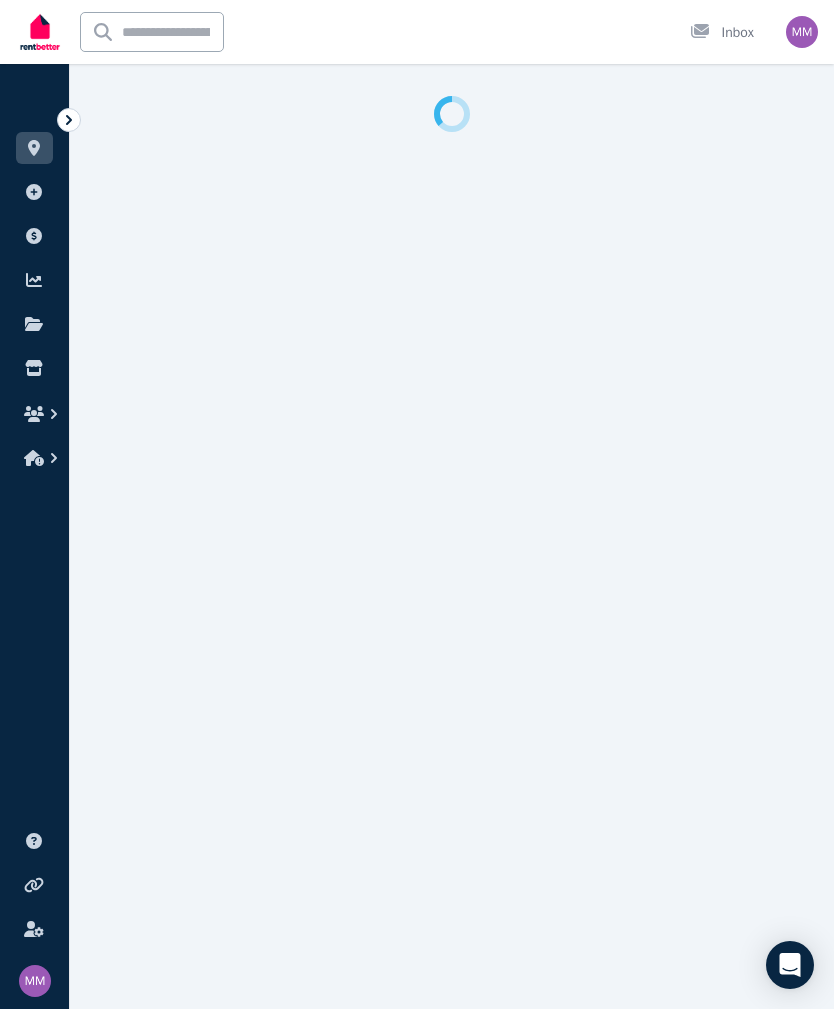 select on "**********" 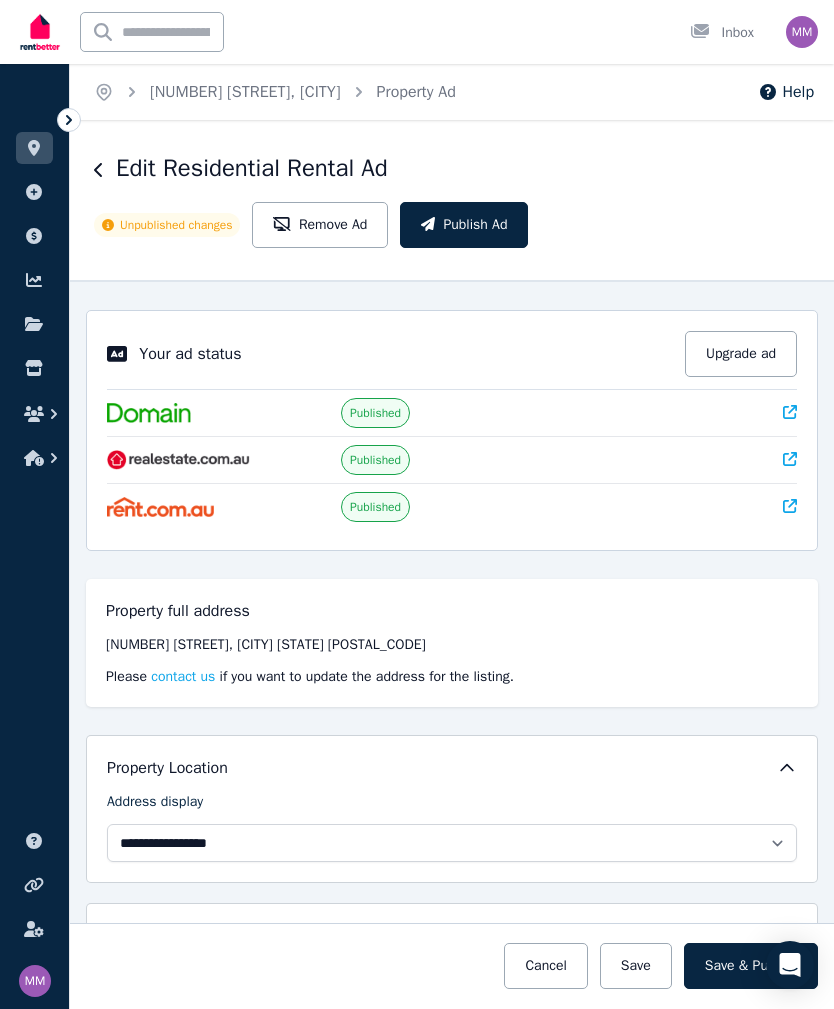 click on "Publish Ad" at bounding box center [464, 225] 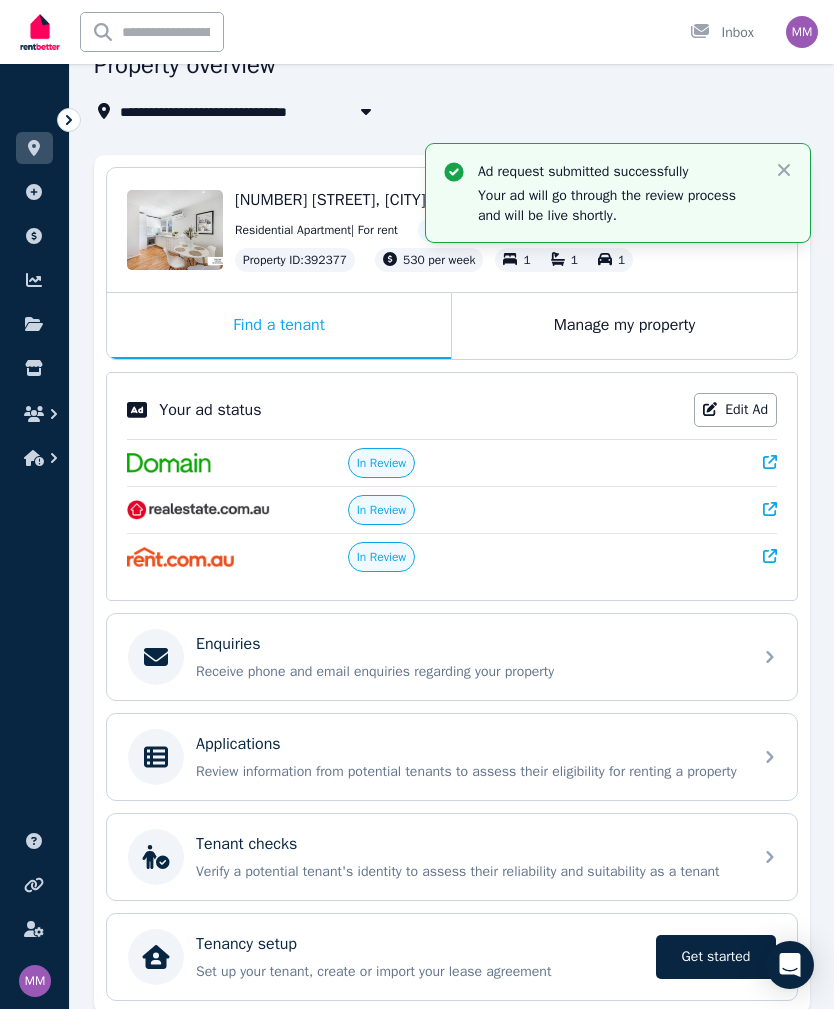 scroll, scrollTop: 102, scrollLeft: 0, axis: vertical 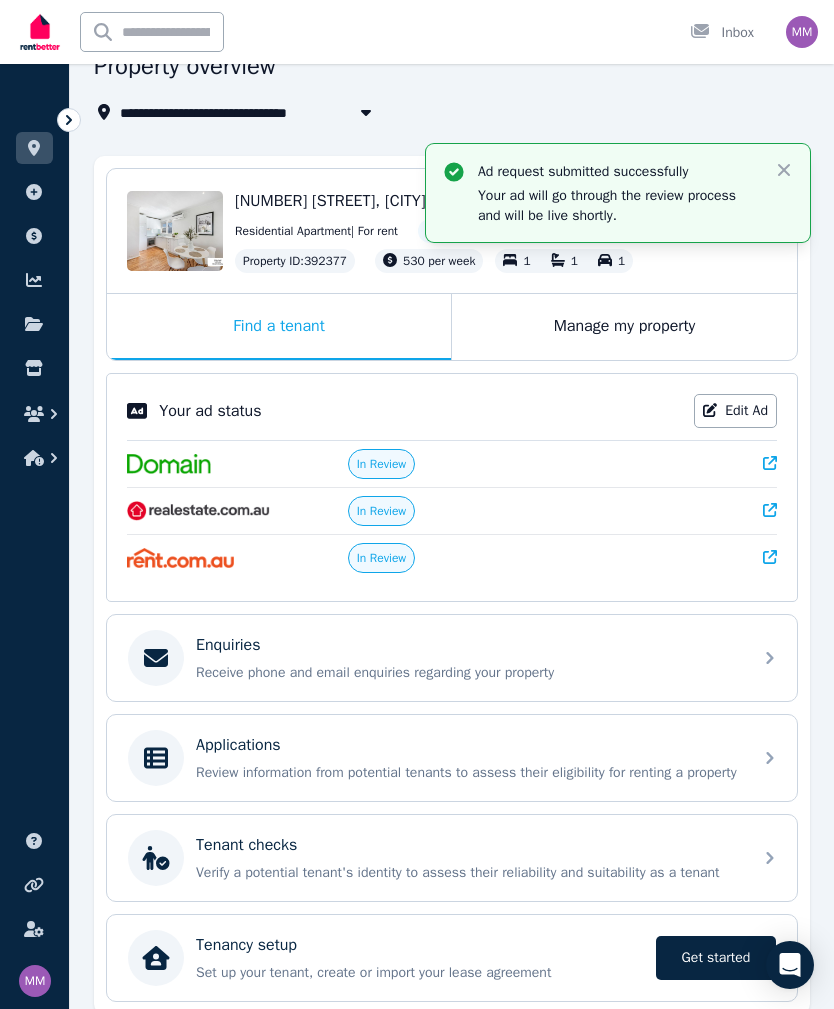 click on "Edit Ad" at bounding box center [735, 411] 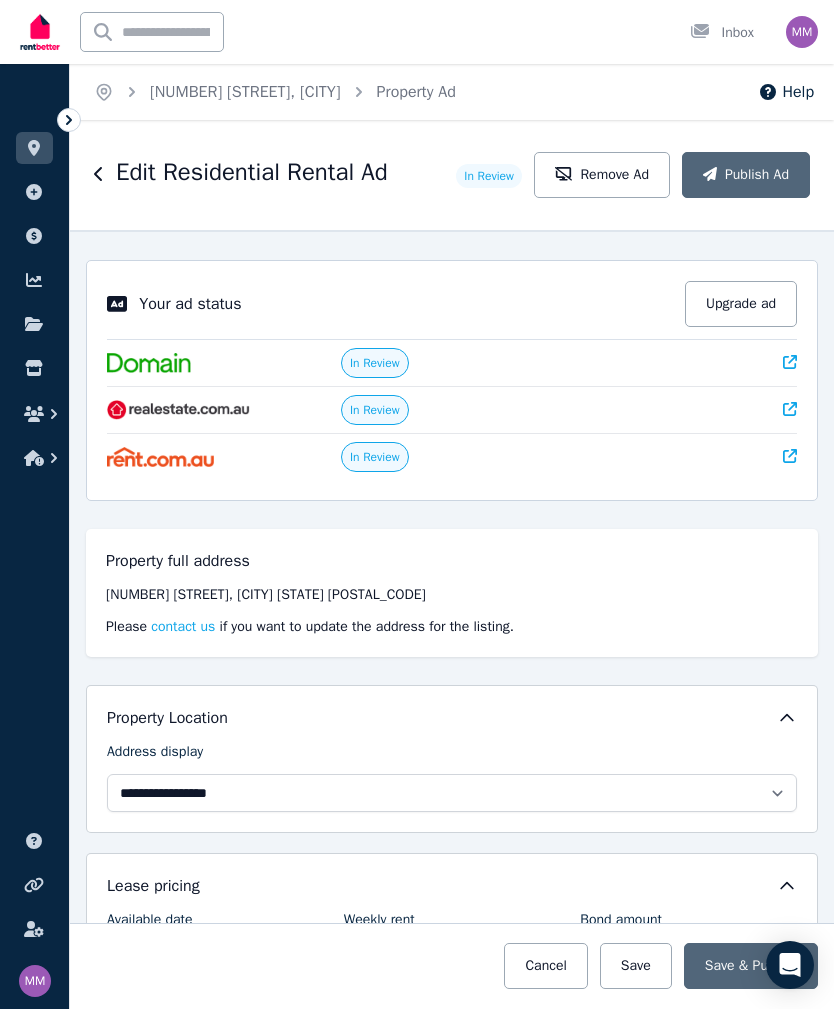 scroll, scrollTop: 0, scrollLeft: 0, axis: both 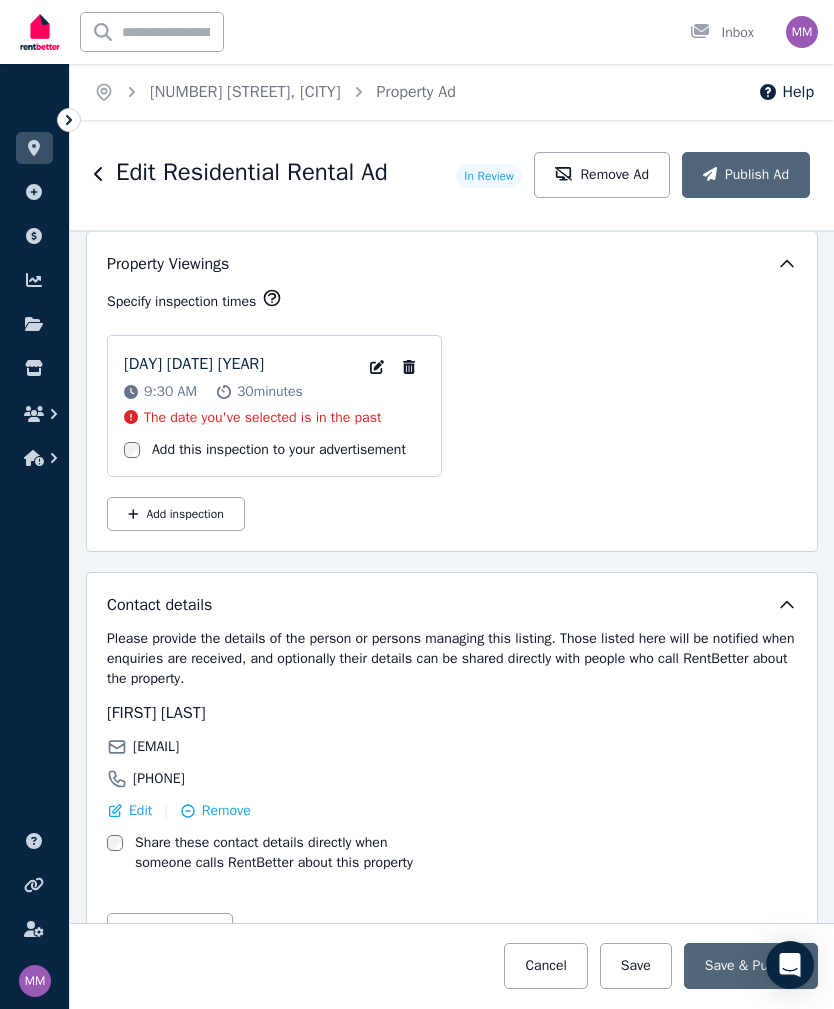 click on "Add inspection" at bounding box center [176, 514] 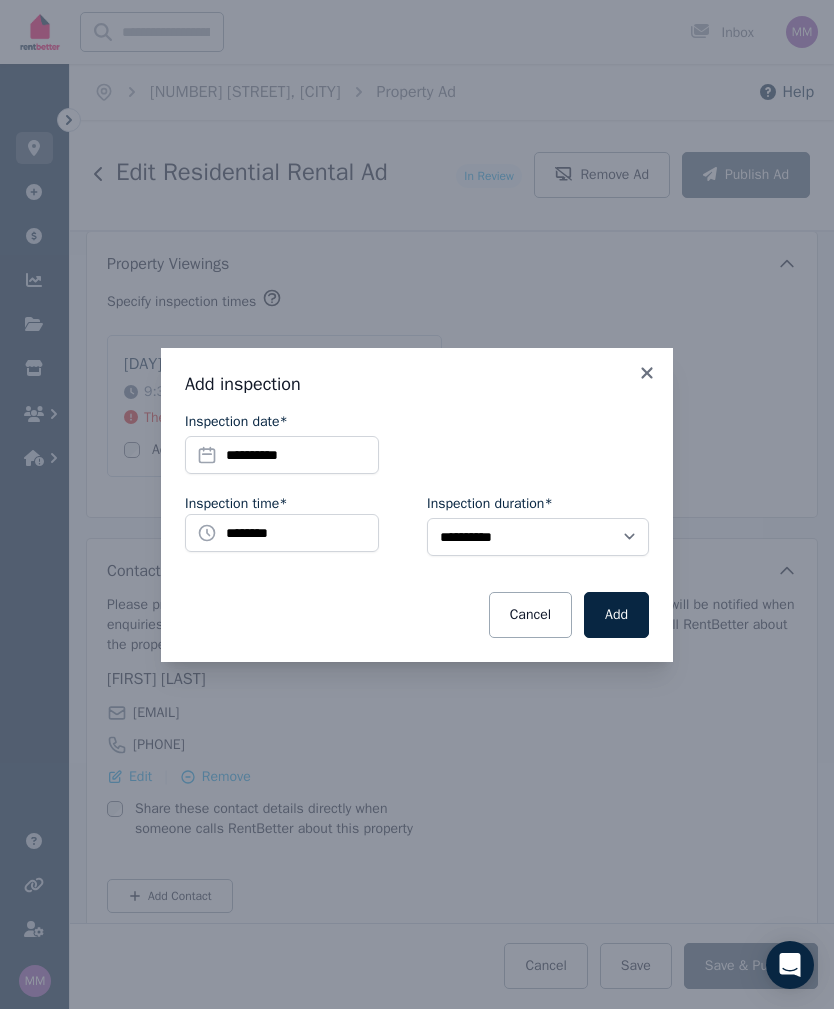 scroll, scrollTop: 3050, scrollLeft: 0, axis: vertical 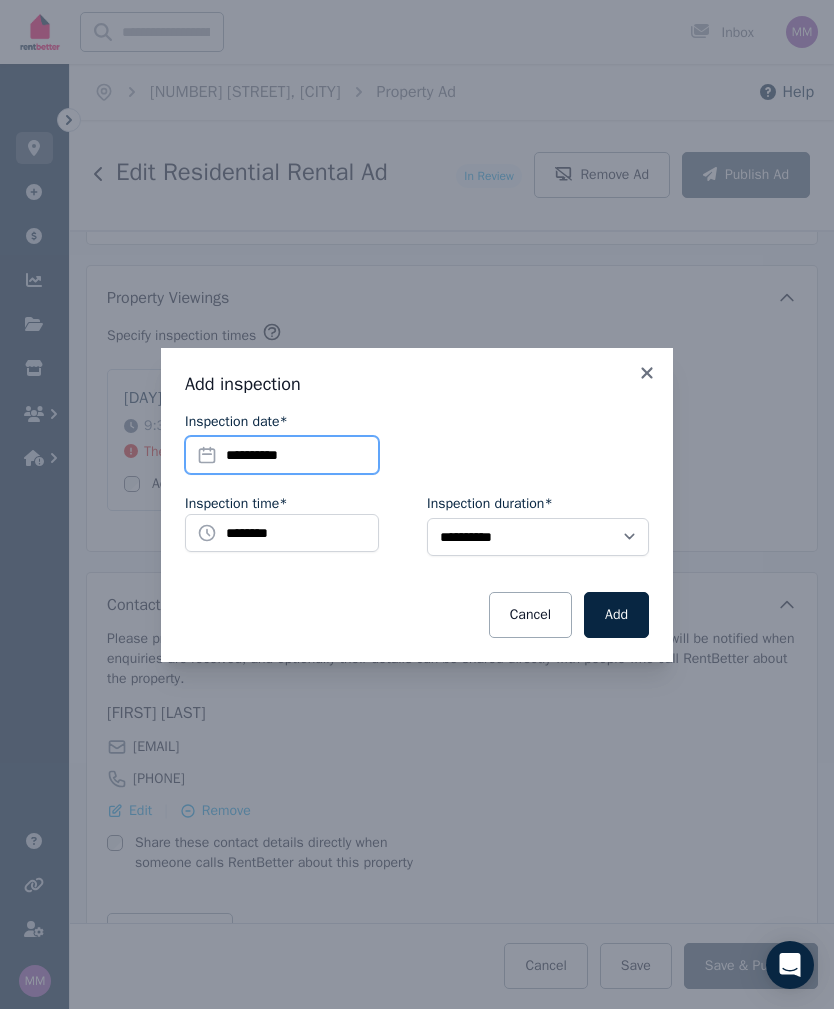 click on "**********" at bounding box center (282, 455) 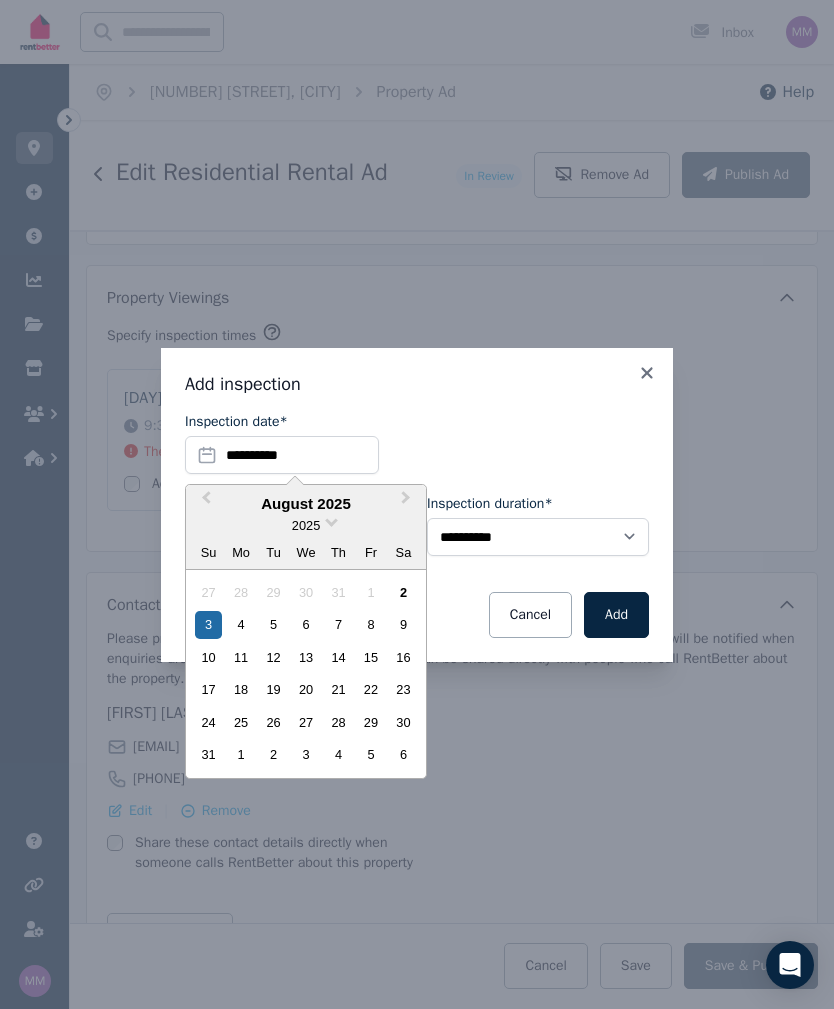 click on "6" at bounding box center [305, 624] 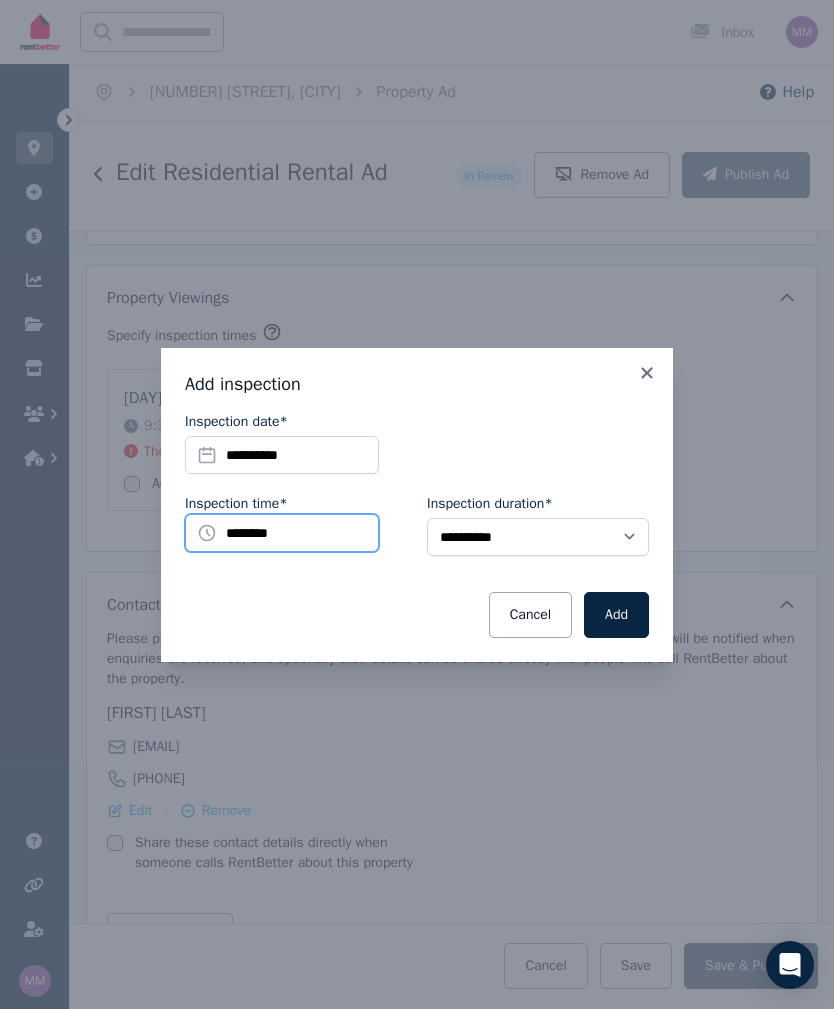 click on "********" at bounding box center [282, 533] 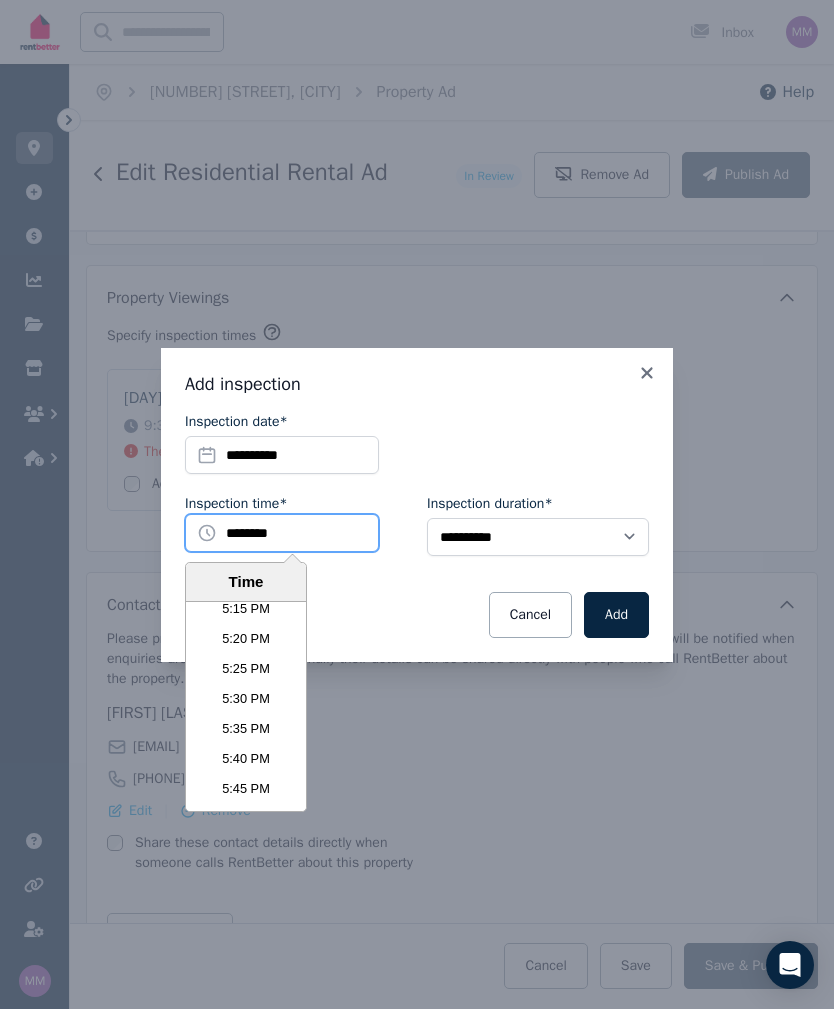 scroll, scrollTop: 6232, scrollLeft: 0, axis: vertical 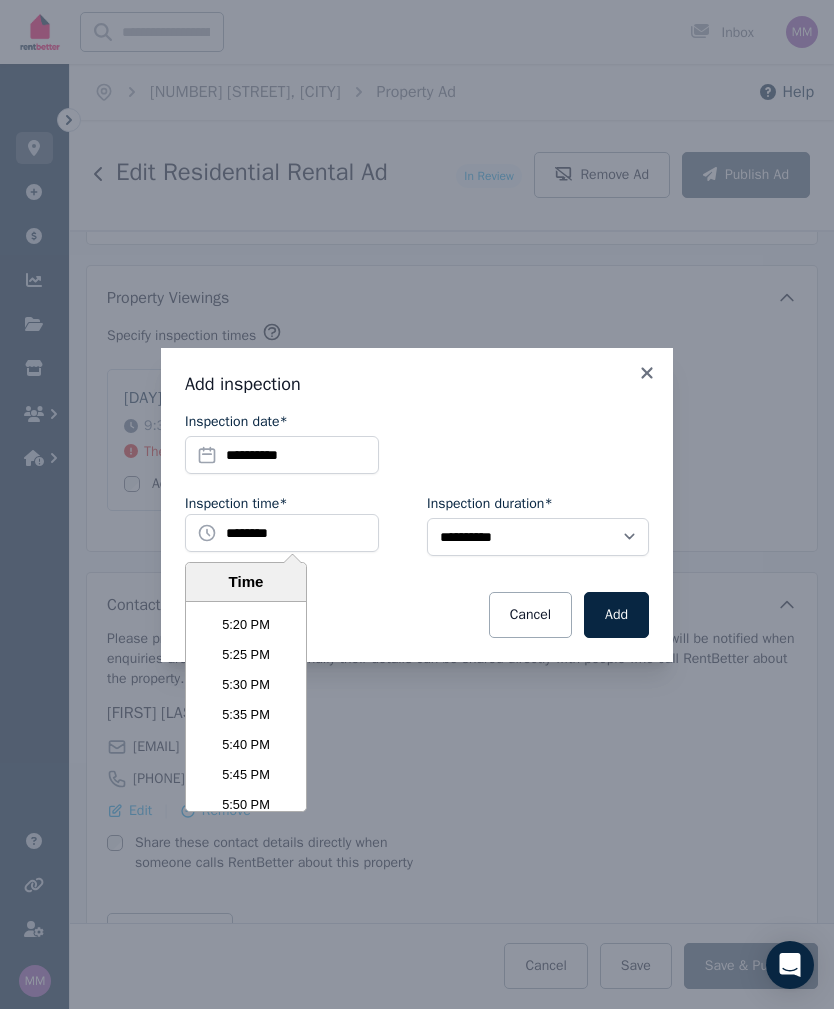 click on "5:30 PM" at bounding box center (246, 685) 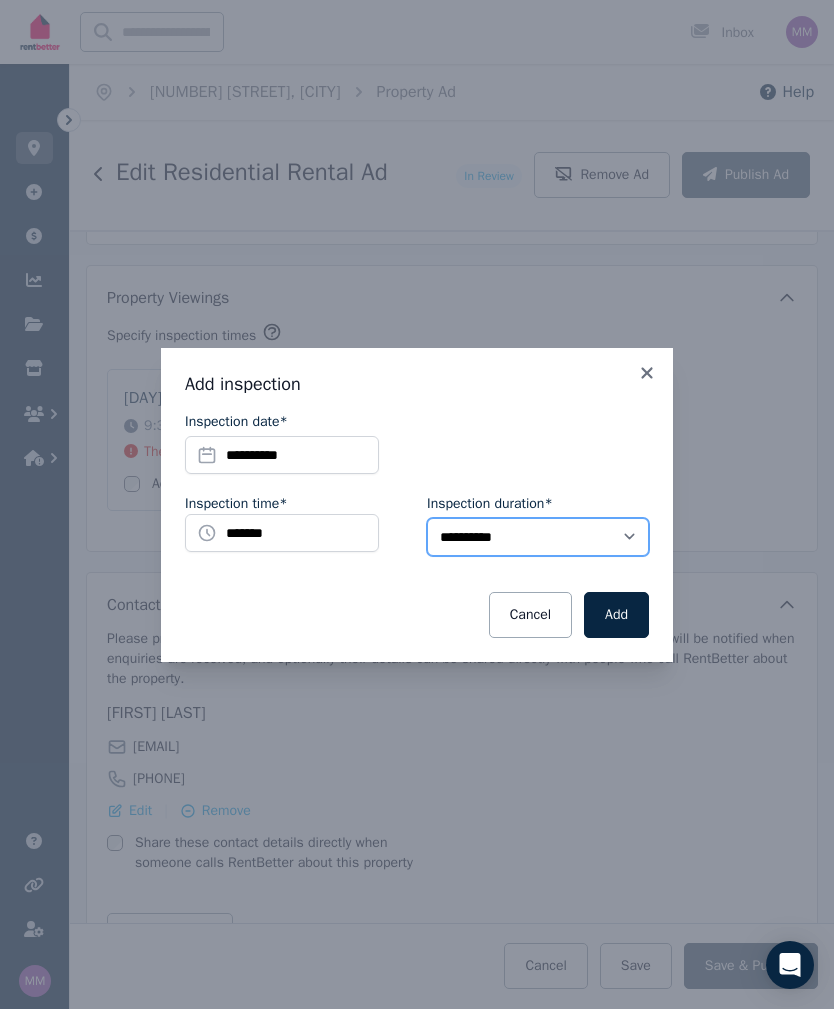 click on "**********" at bounding box center [538, 537] 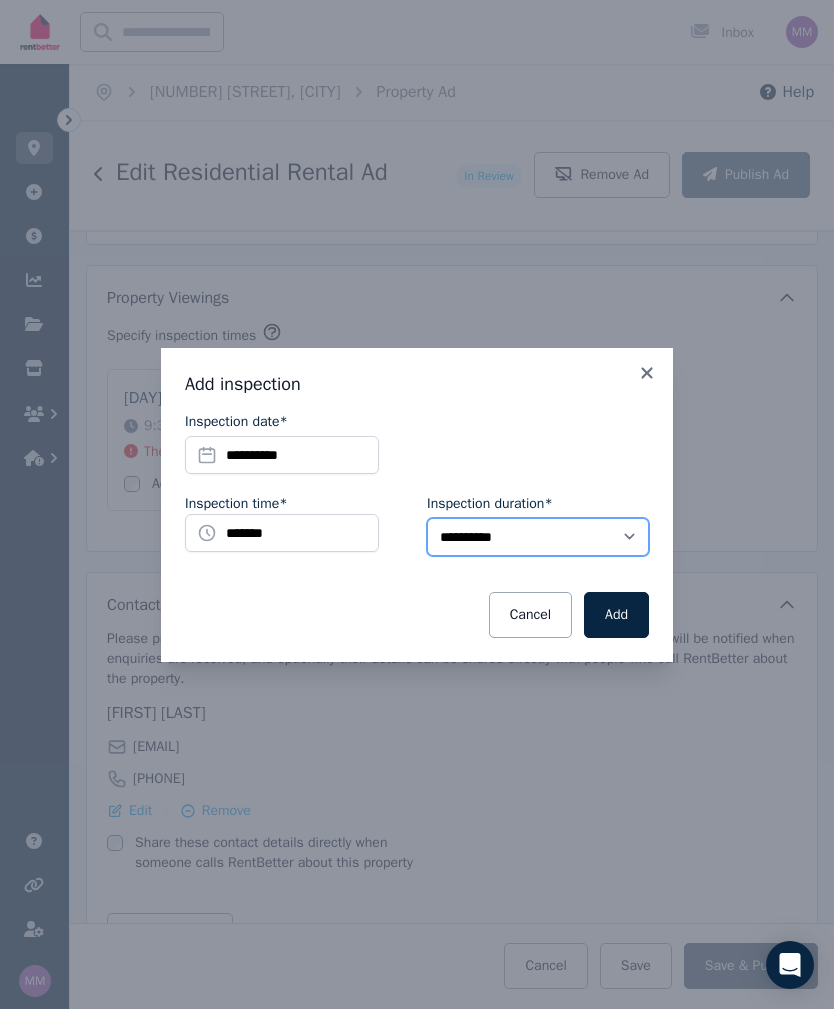 select on "**" 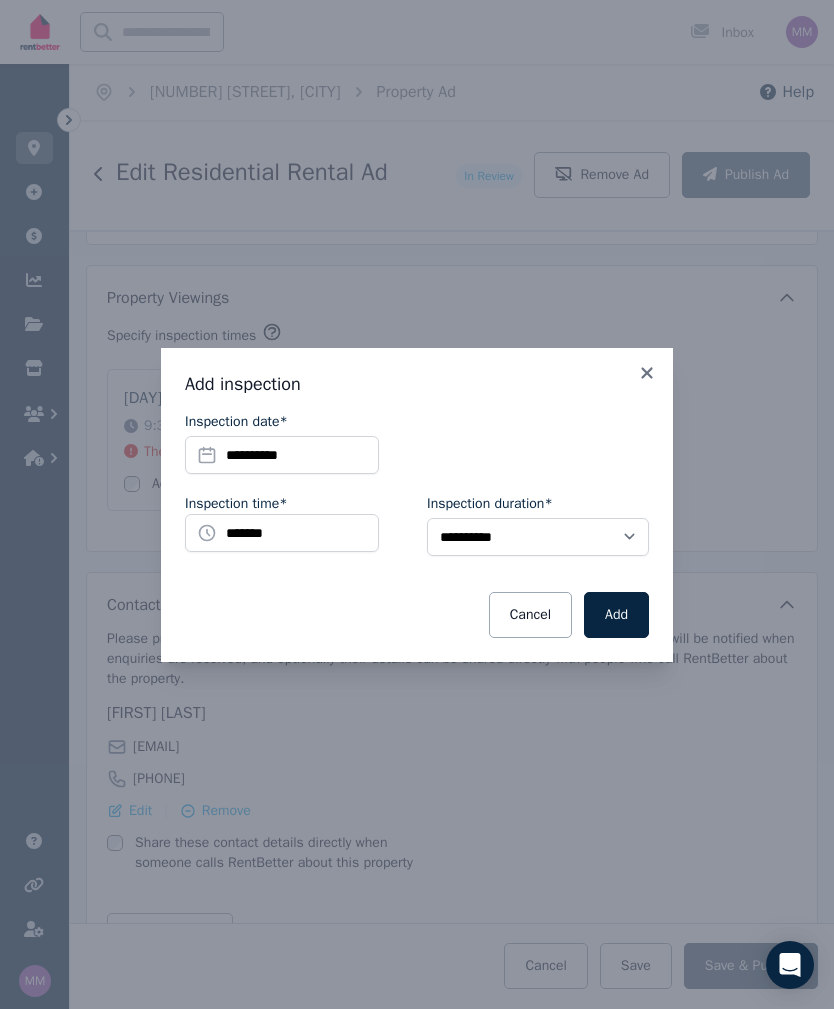 click on "Add" at bounding box center [616, 615] 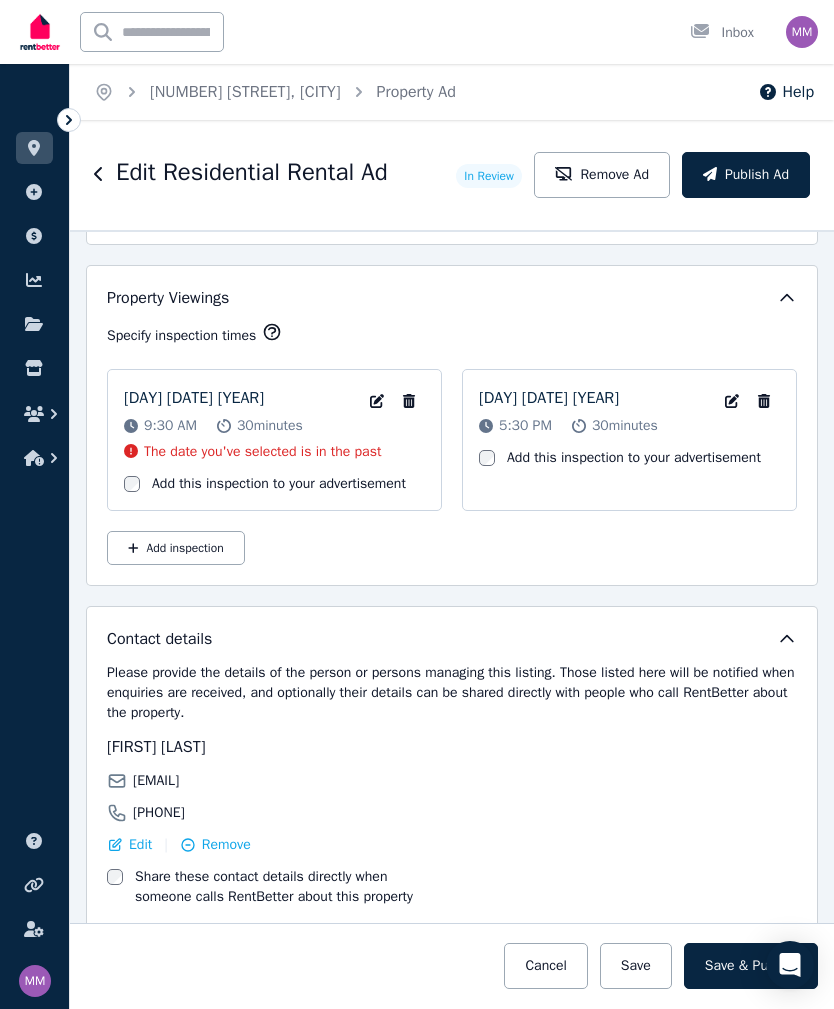 click on "Publish Ad" at bounding box center [746, 175] 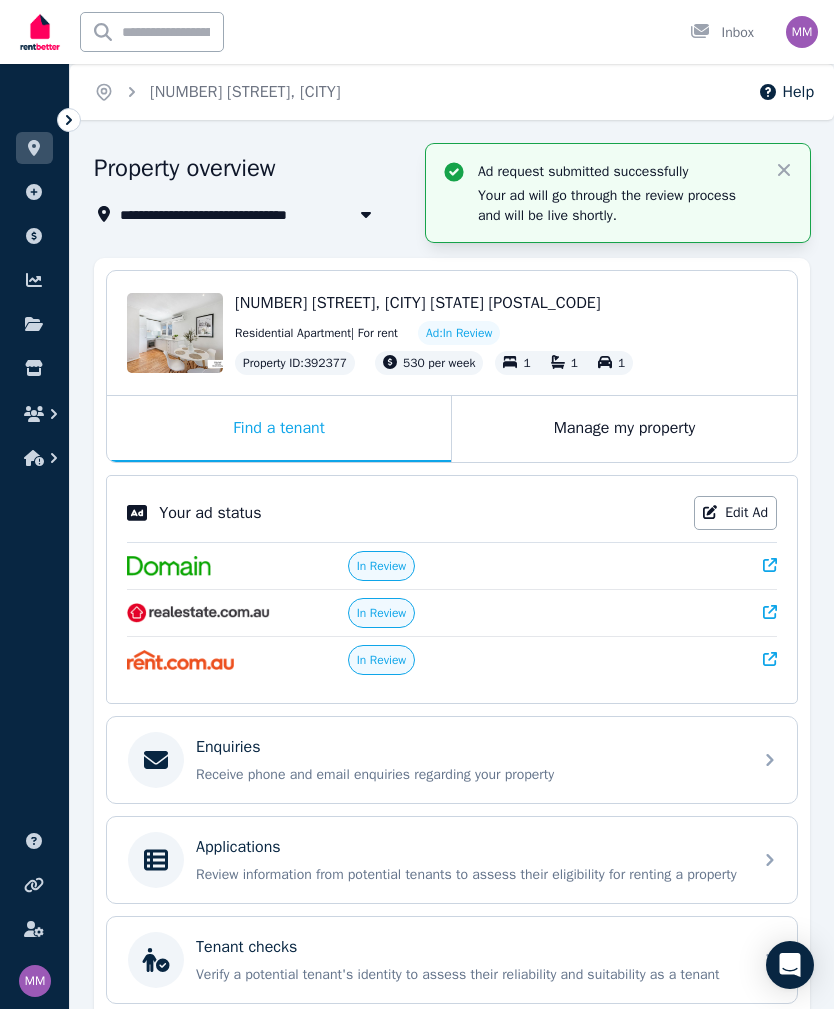 click 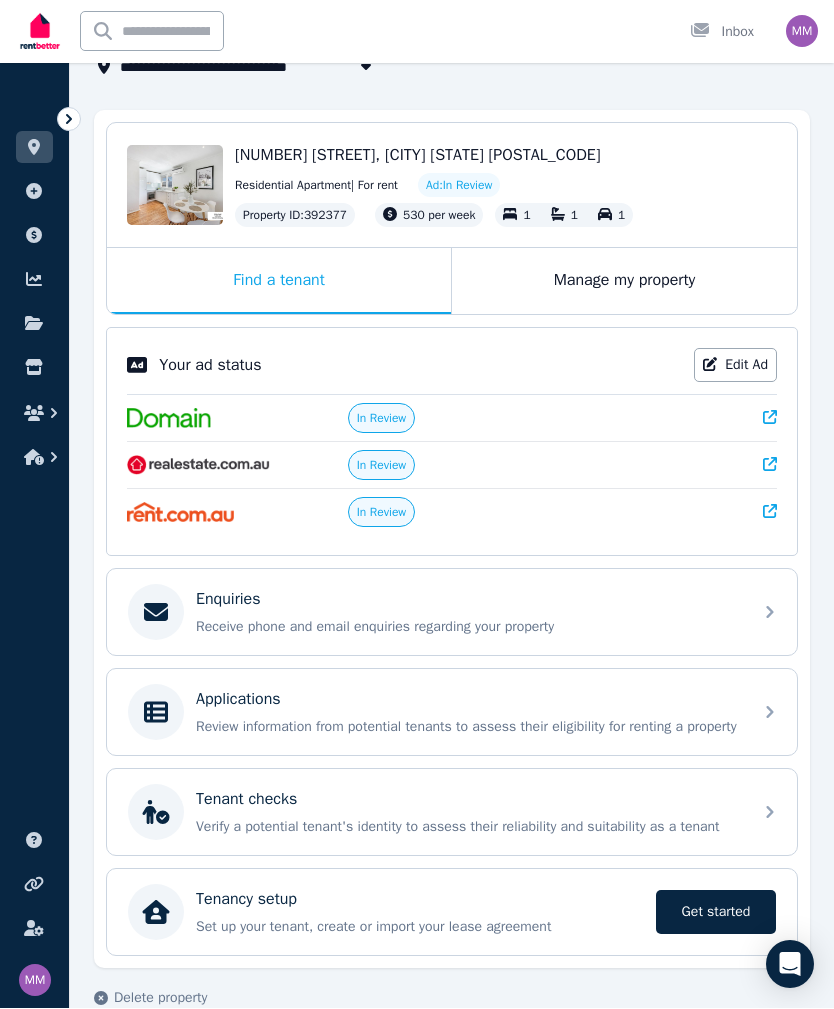 scroll, scrollTop: 0, scrollLeft: 0, axis: both 